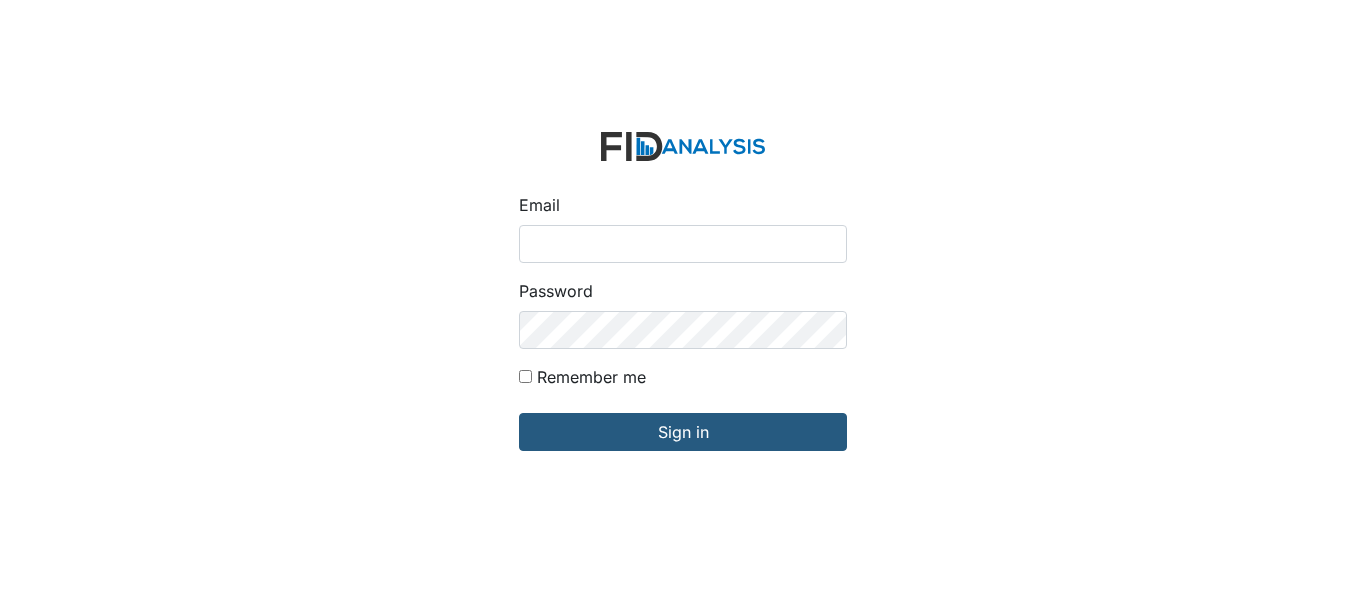 scroll, scrollTop: 0, scrollLeft: 0, axis: both 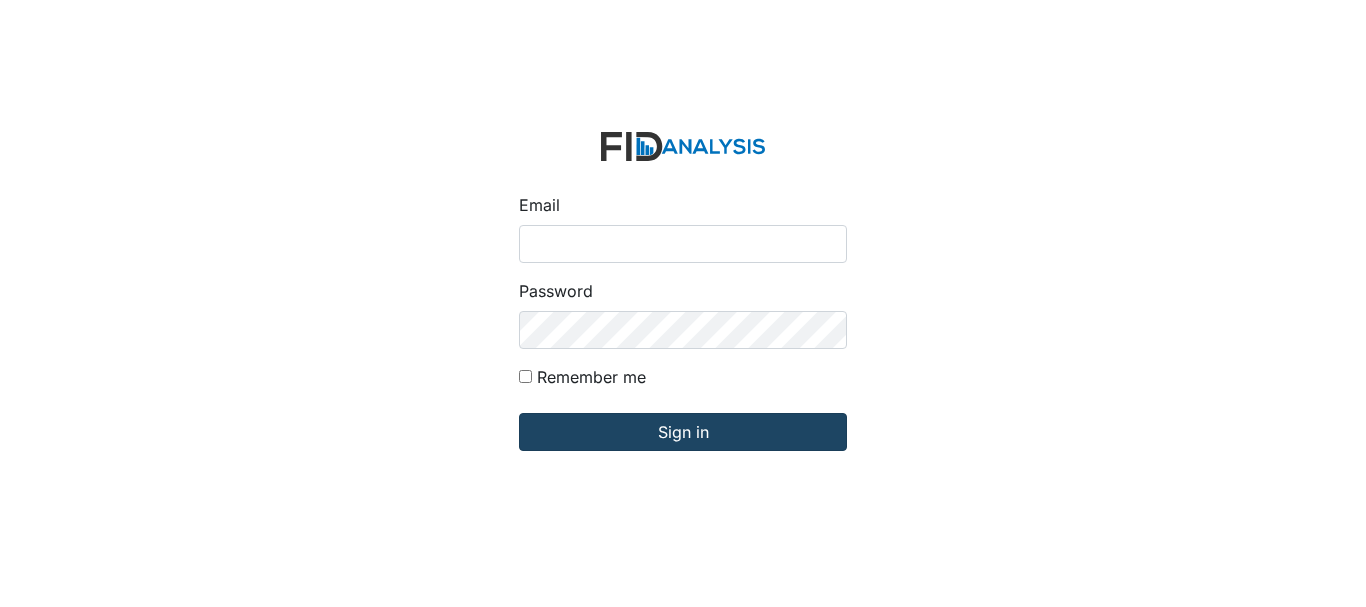 type on "[EMAIL]" 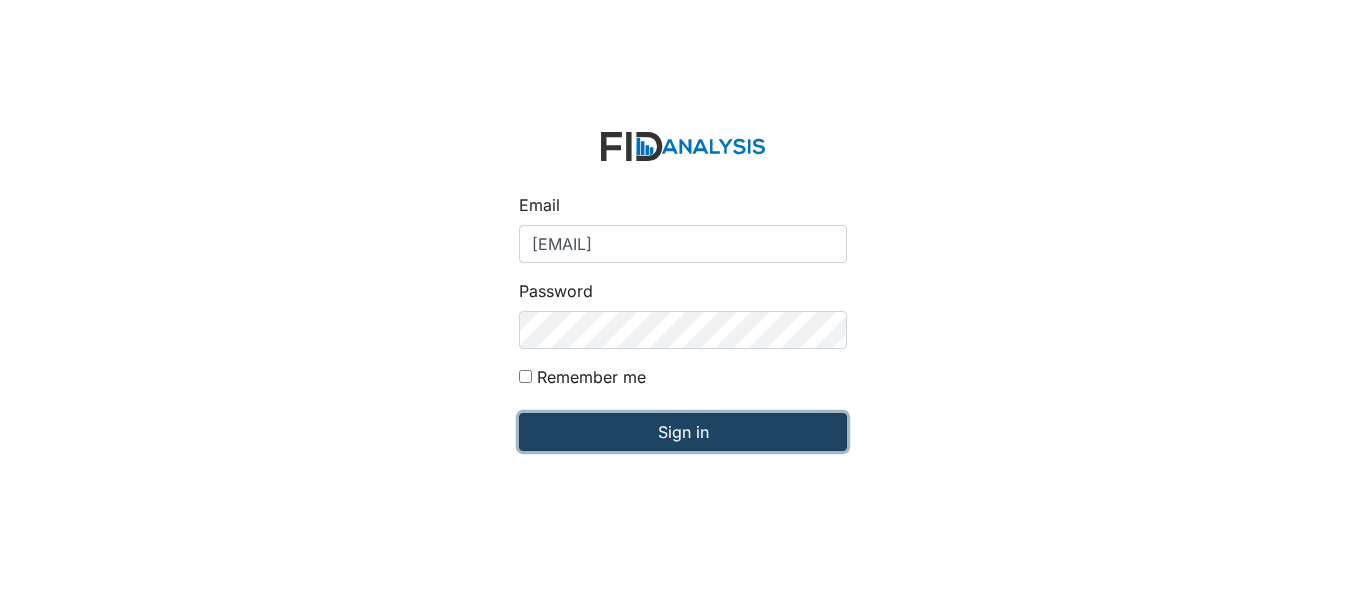 click on "Sign in" at bounding box center (683, 432) 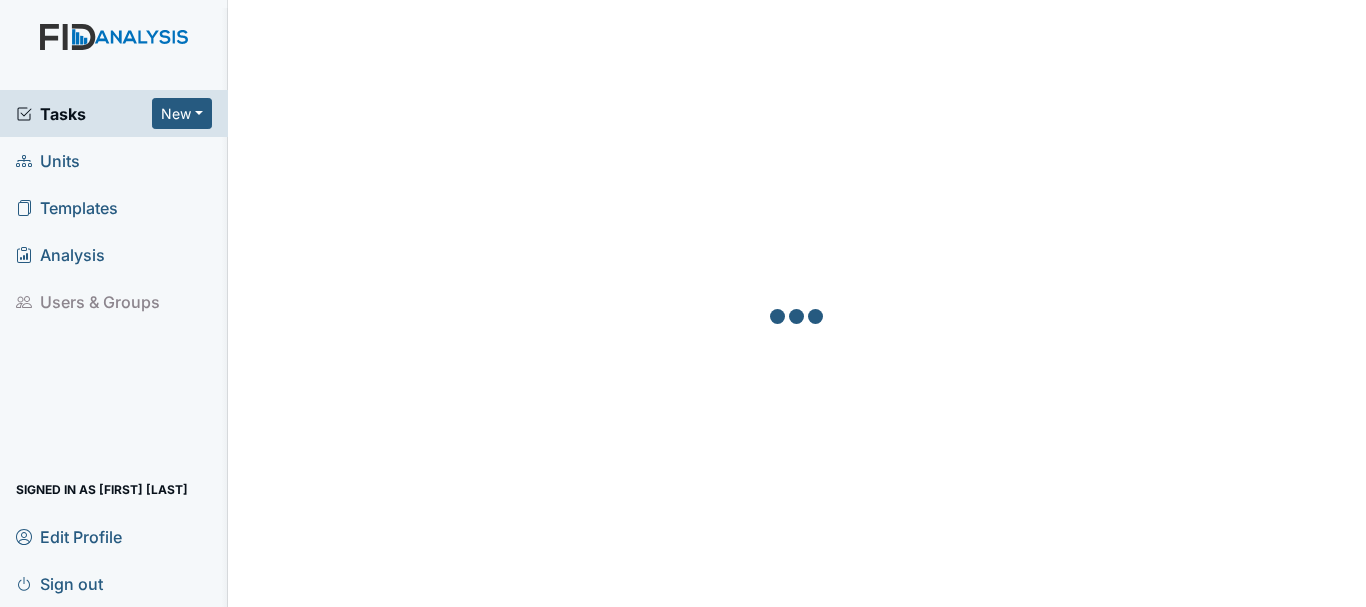 scroll, scrollTop: 0, scrollLeft: 0, axis: both 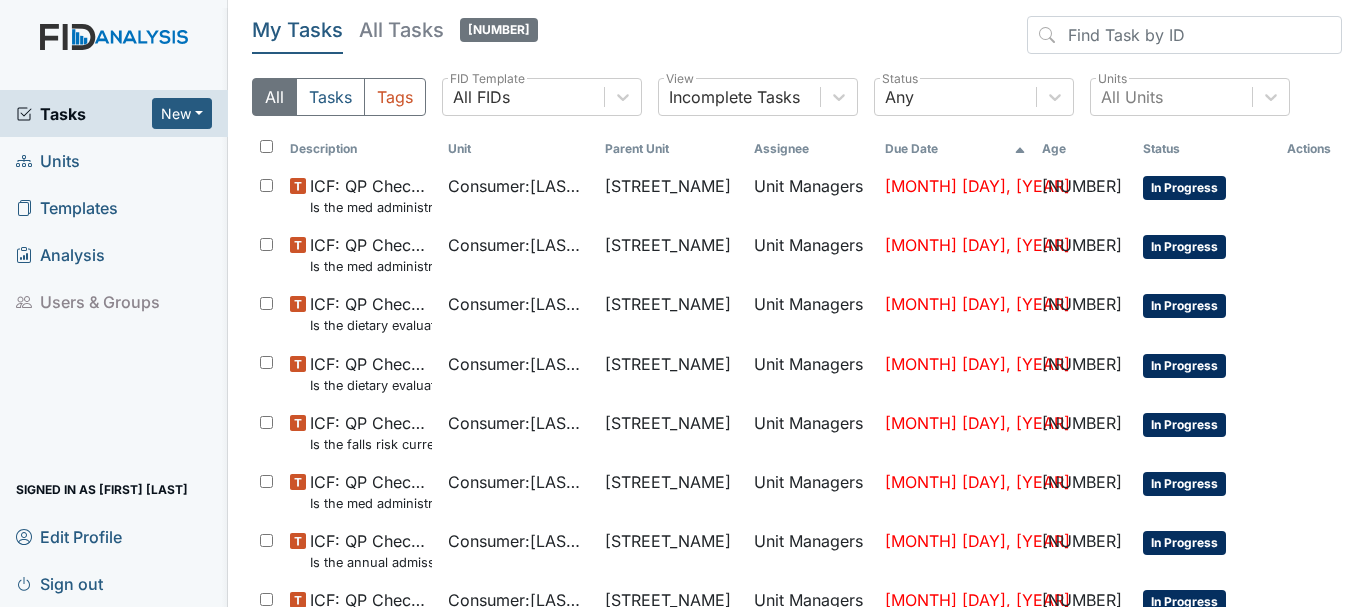 click on "Units" at bounding box center [48, 160] 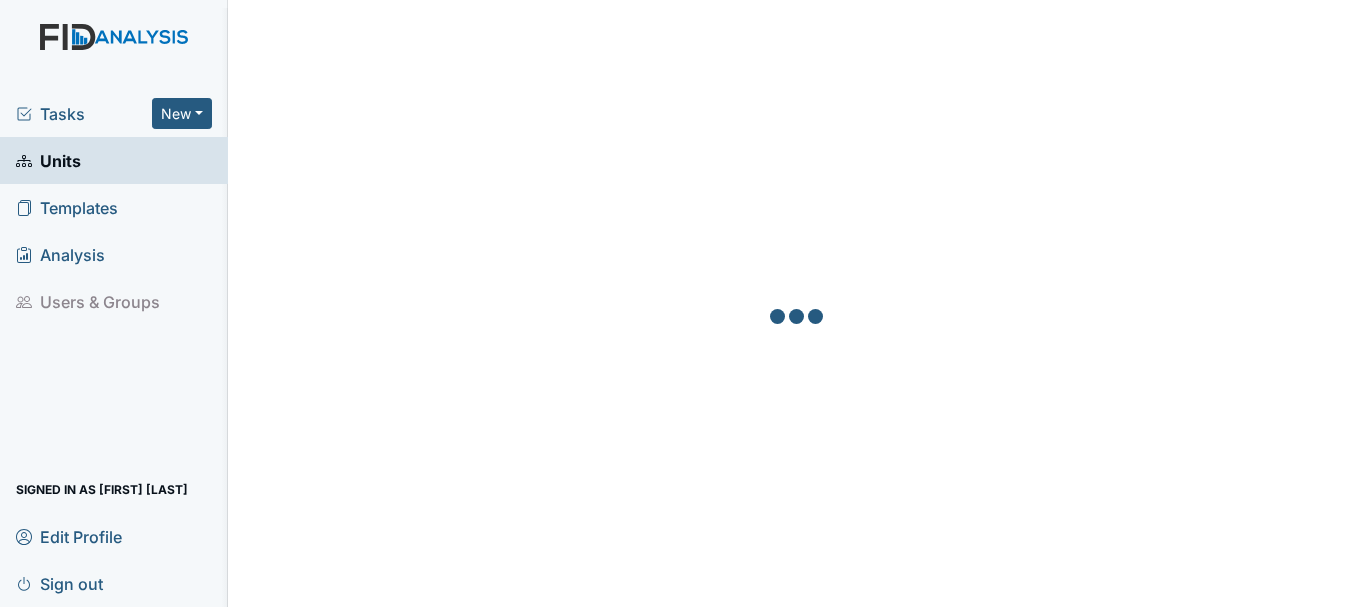scroll, scrollTop: 0, scrollLeft: 0, axis: both 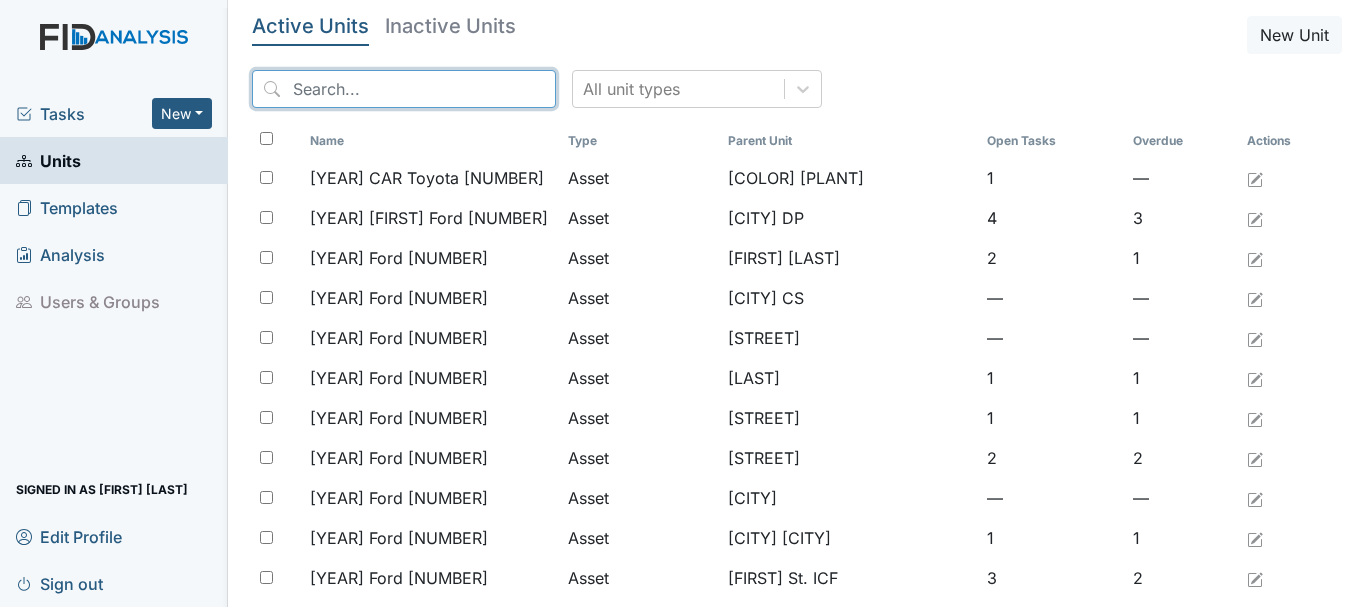 click at bounding box center (404, 89) 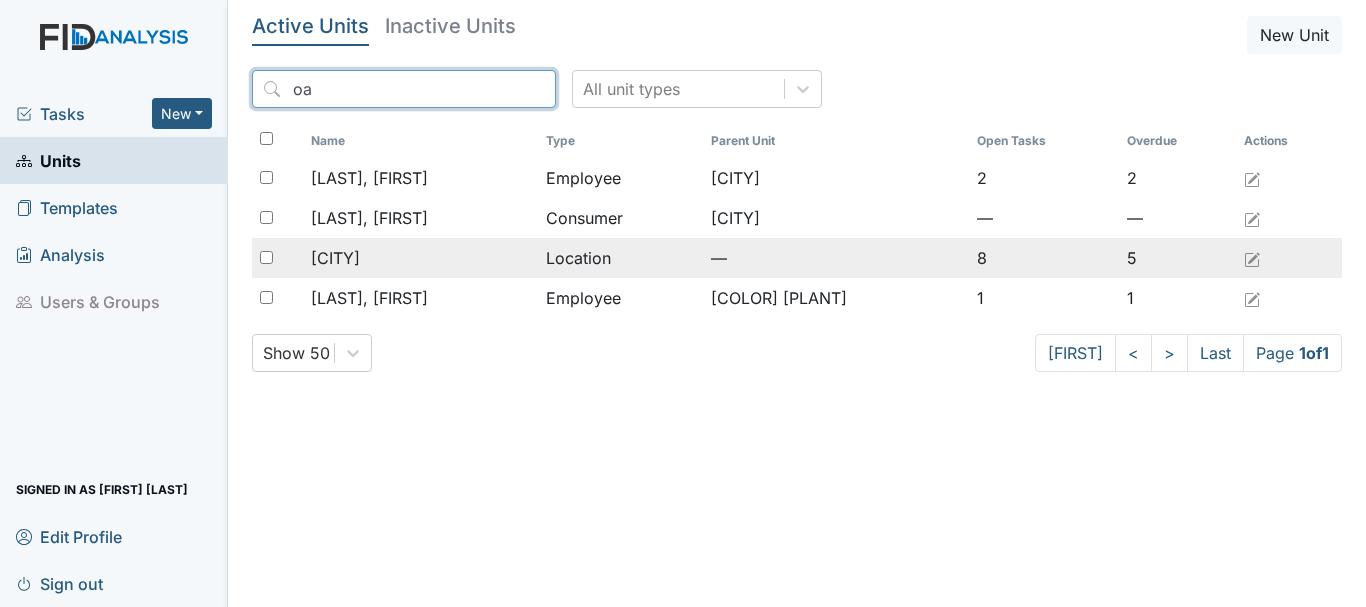 type on "oa" 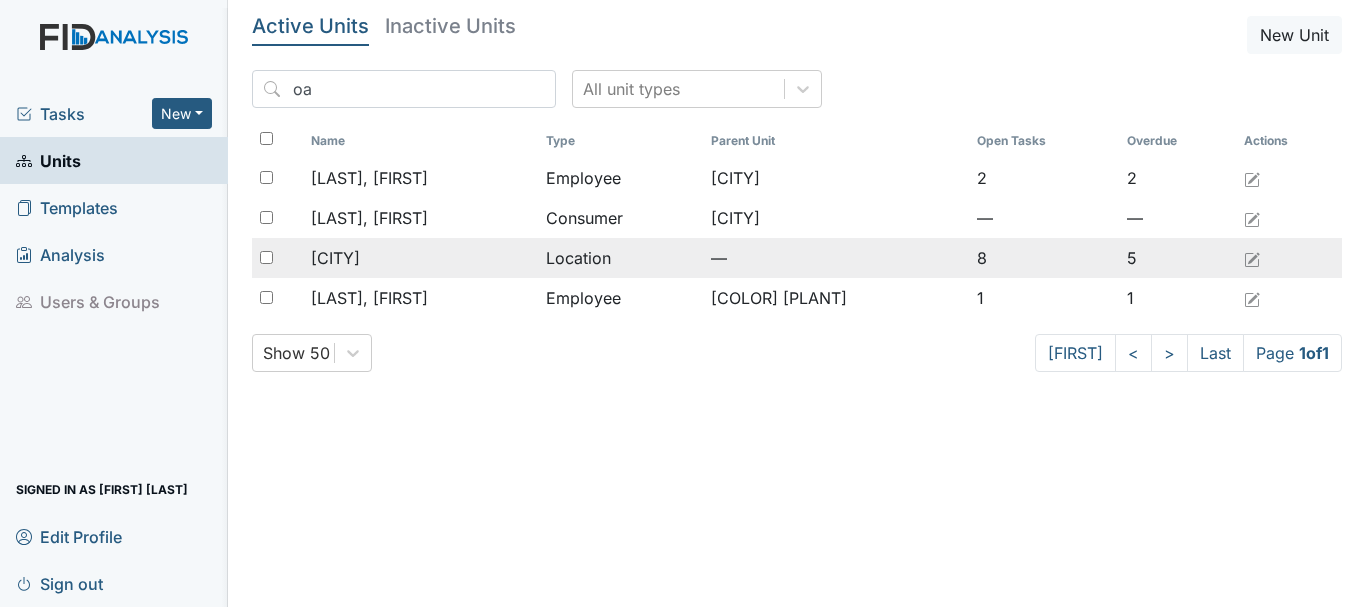 click on "[CITY]" at bounding box center [335, 258] 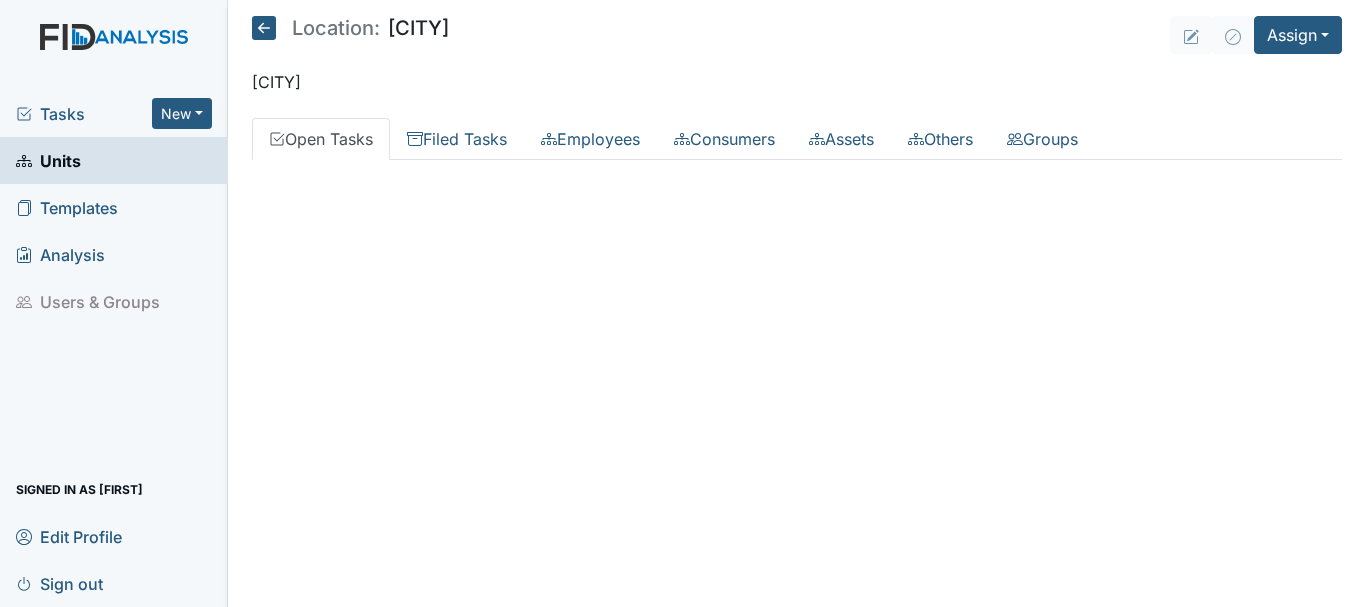 scroll, scrollTop: 0, scrollLeft: 0, axis: both 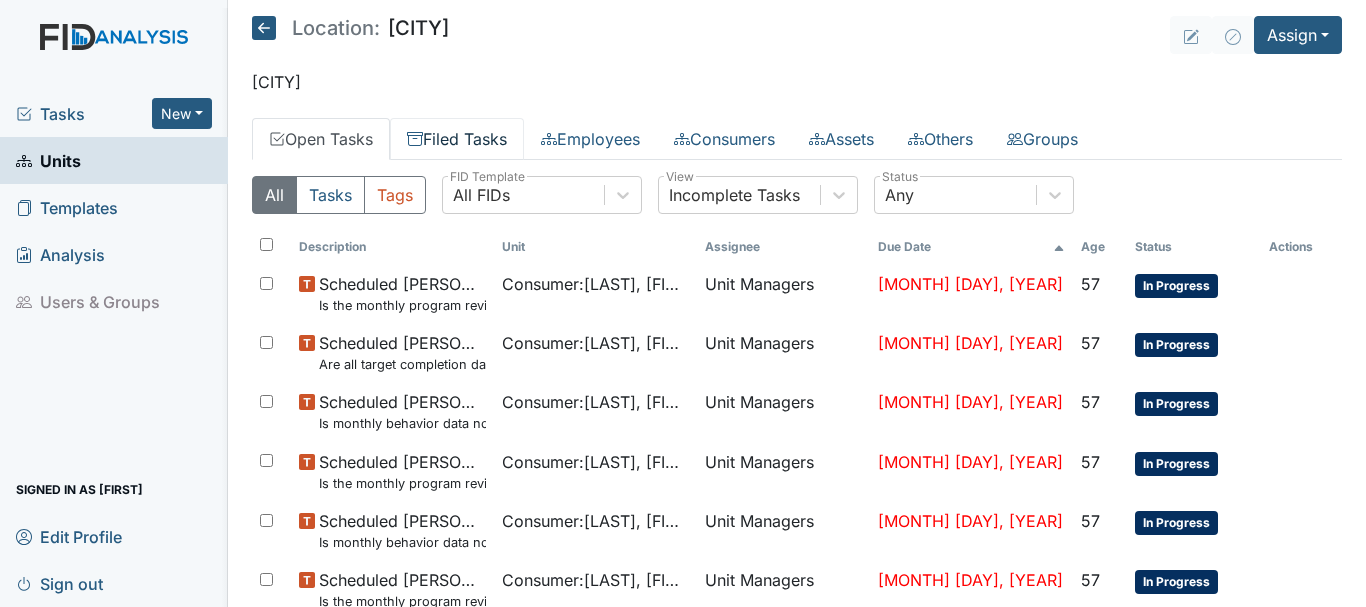 click on "Filed Tasks" at bounding box center [457, 139] 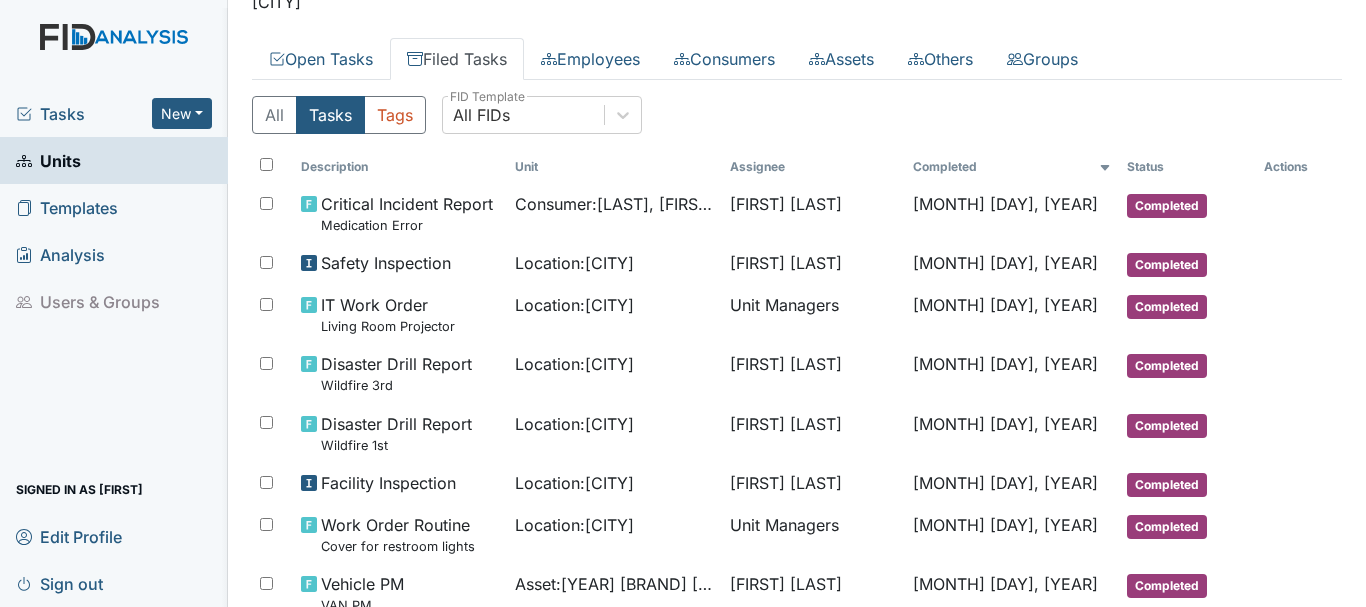scroll, scrollTop: 120, scrollLeft: 0, axis: vertical 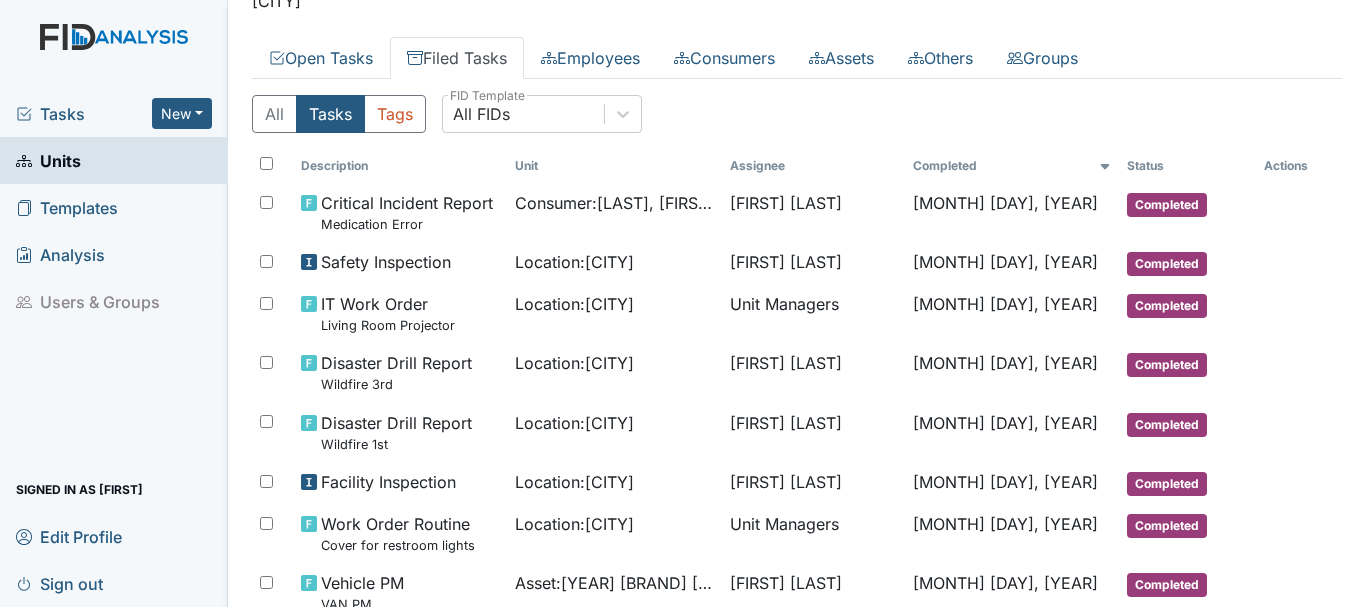 click on "Units" at bounding box center (48, 160) 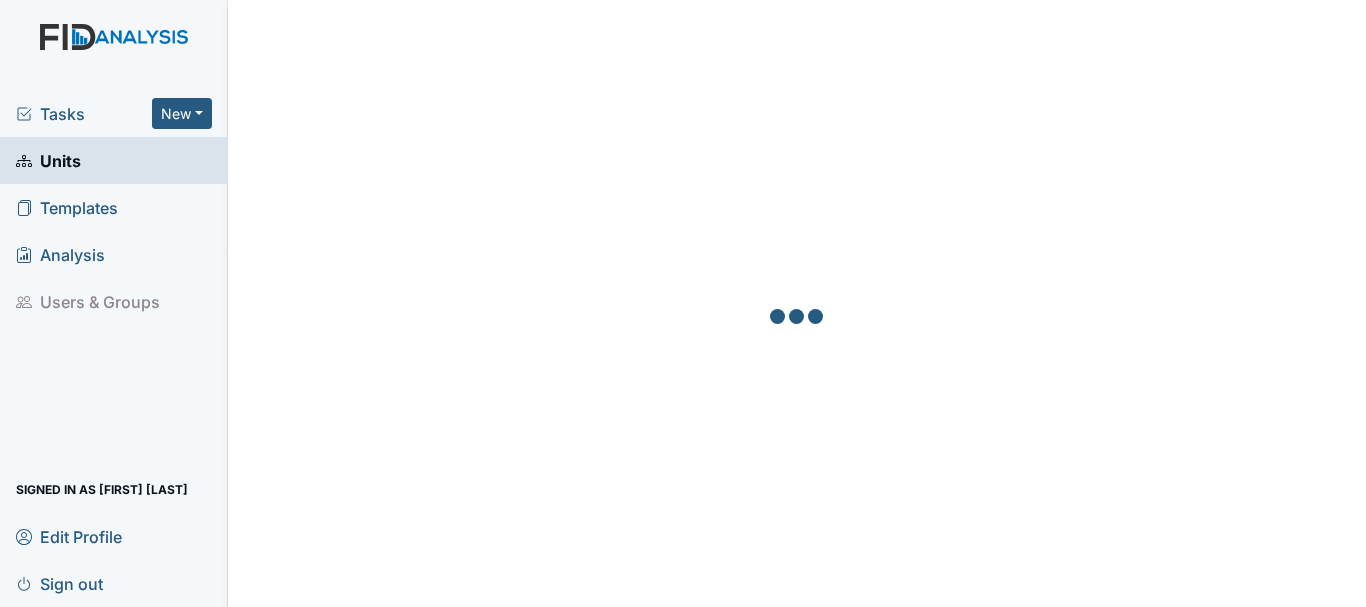 scroll, scrollTop: 0, scrollLeft: 0, axis: both 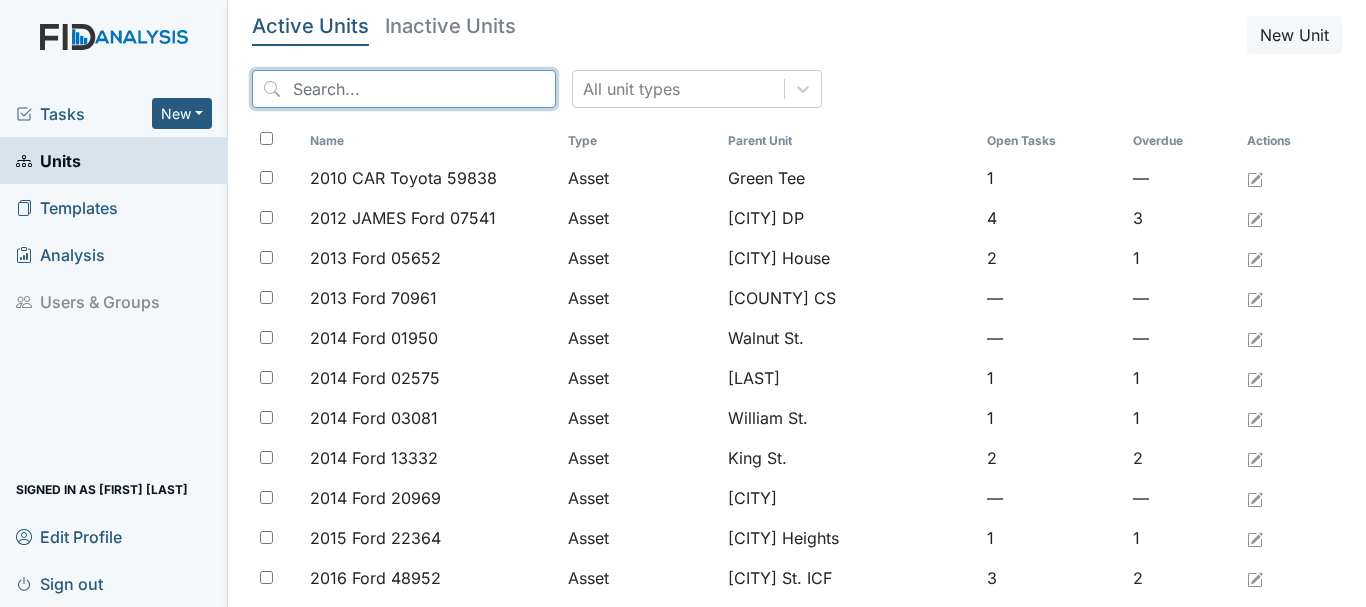 click at bounding box center [404, 89] 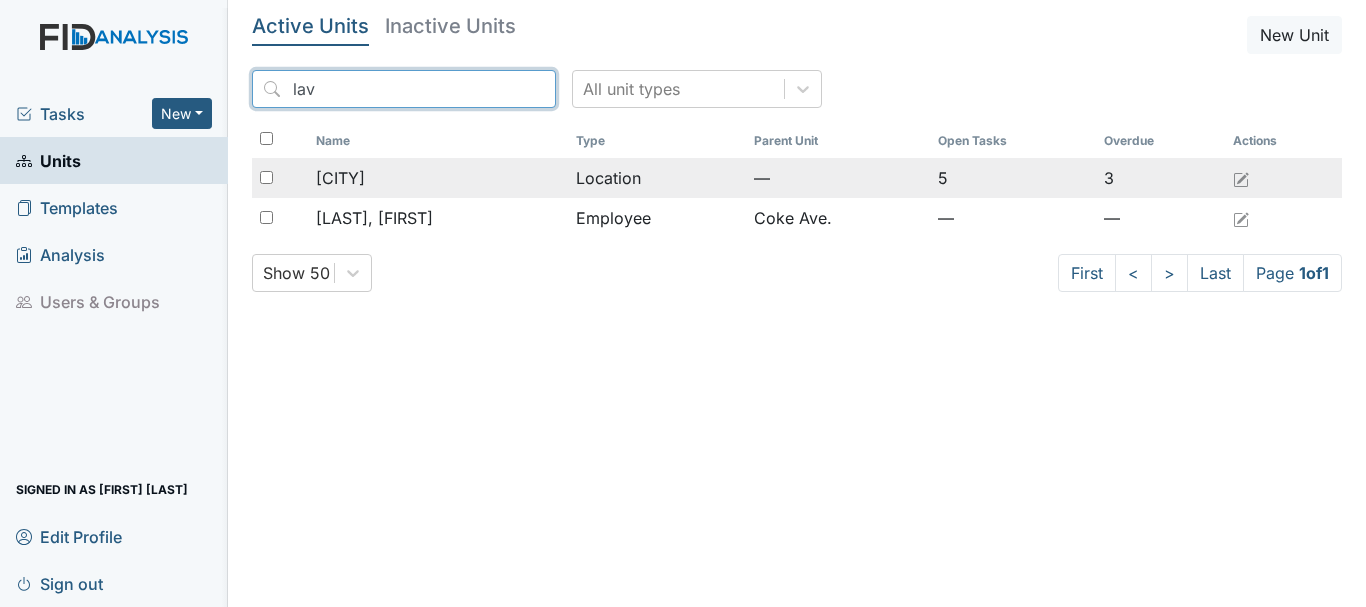 type on "lav" 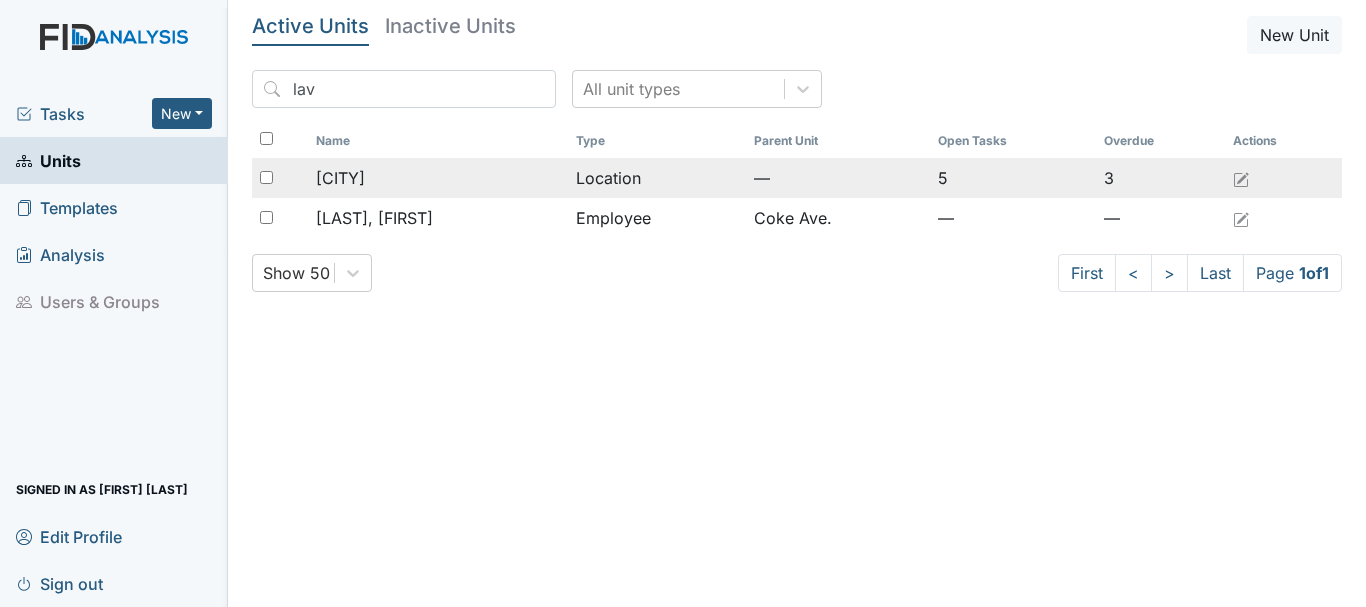 click on "[CITY]" at bounding box center (340, 178) 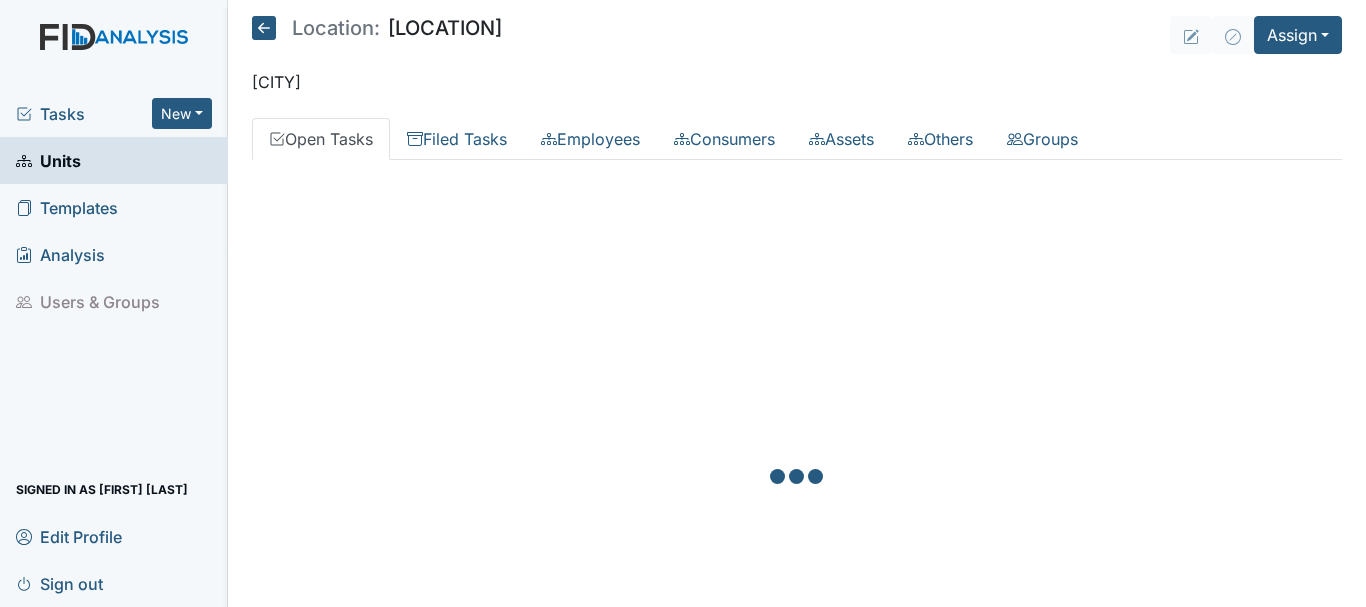 scroll, scrollTop: 0, scrollLeft: 0, axis: both 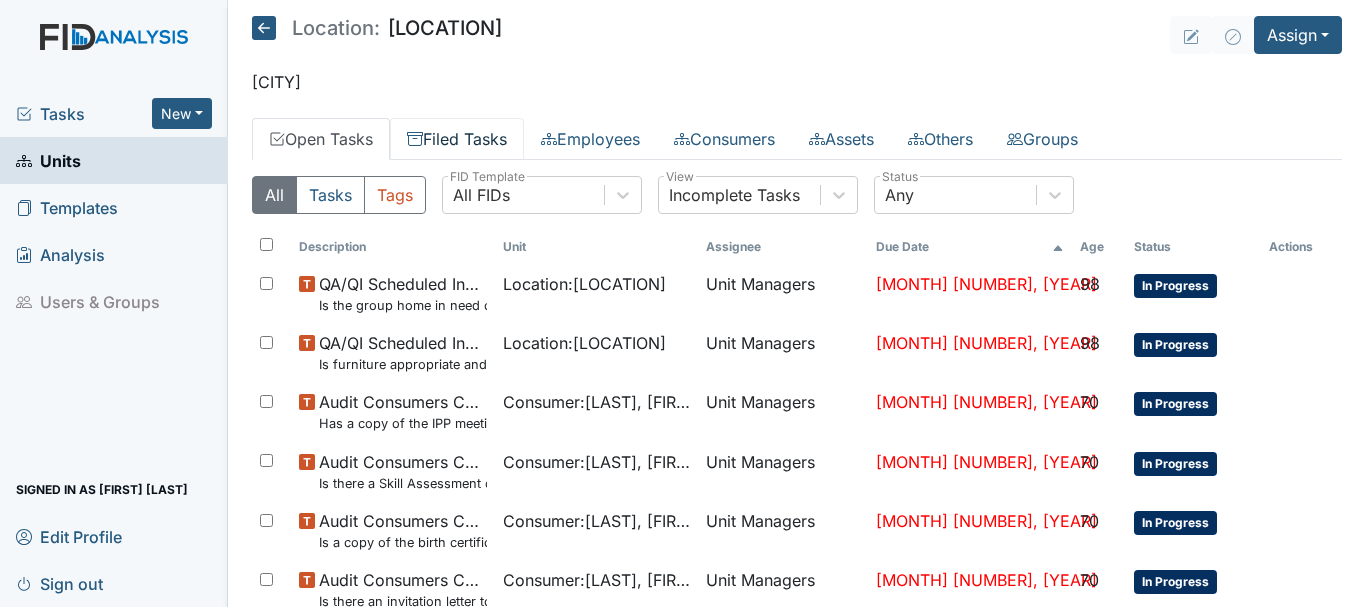 click on "Filed Tasks" at bounding box center [457, 139] 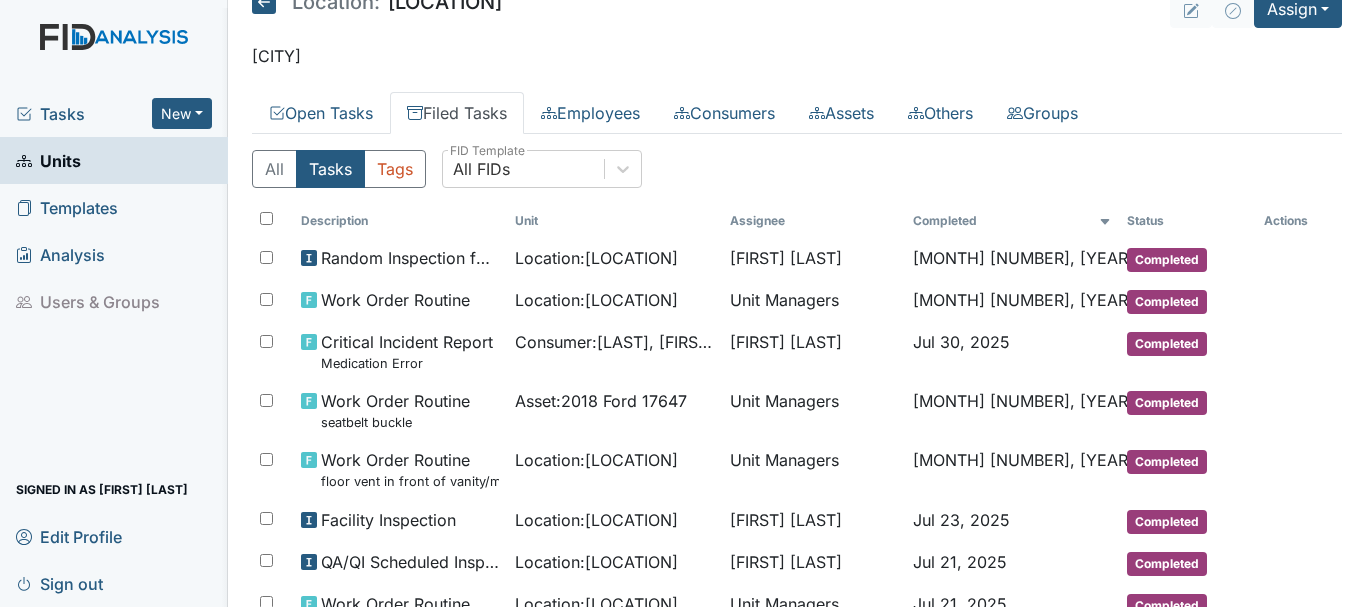 scroll, scrollTop: 40, scrollLeft: 0, axis: vertical 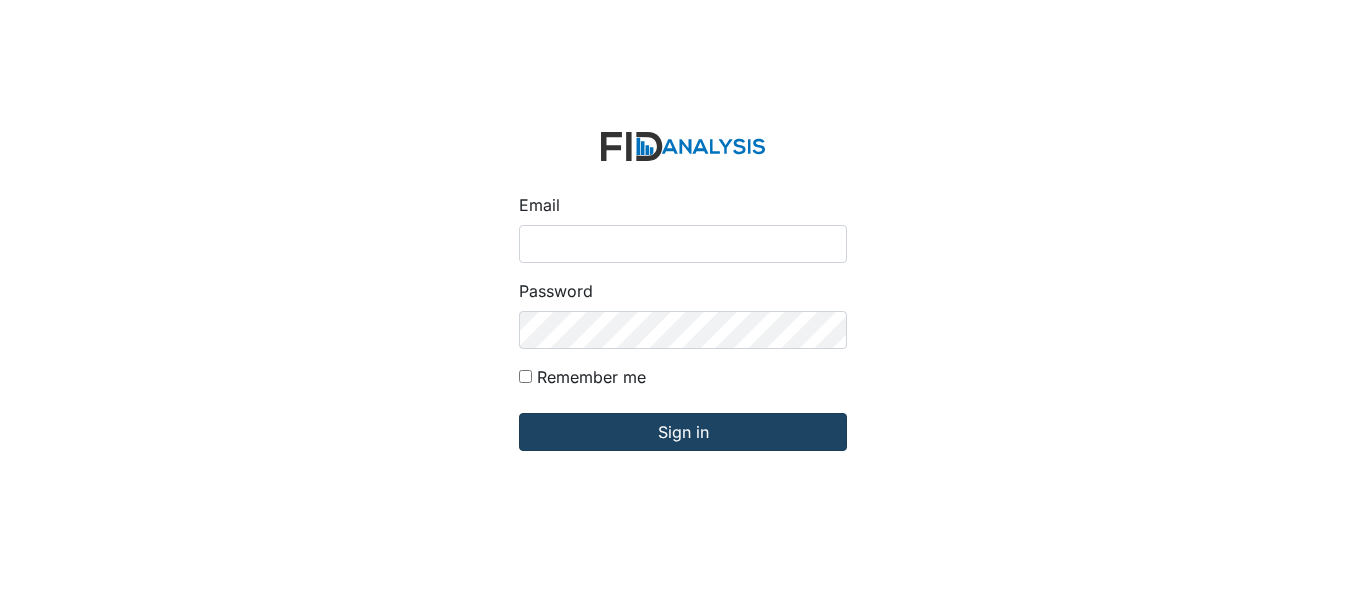 type on "[EMAIL]" 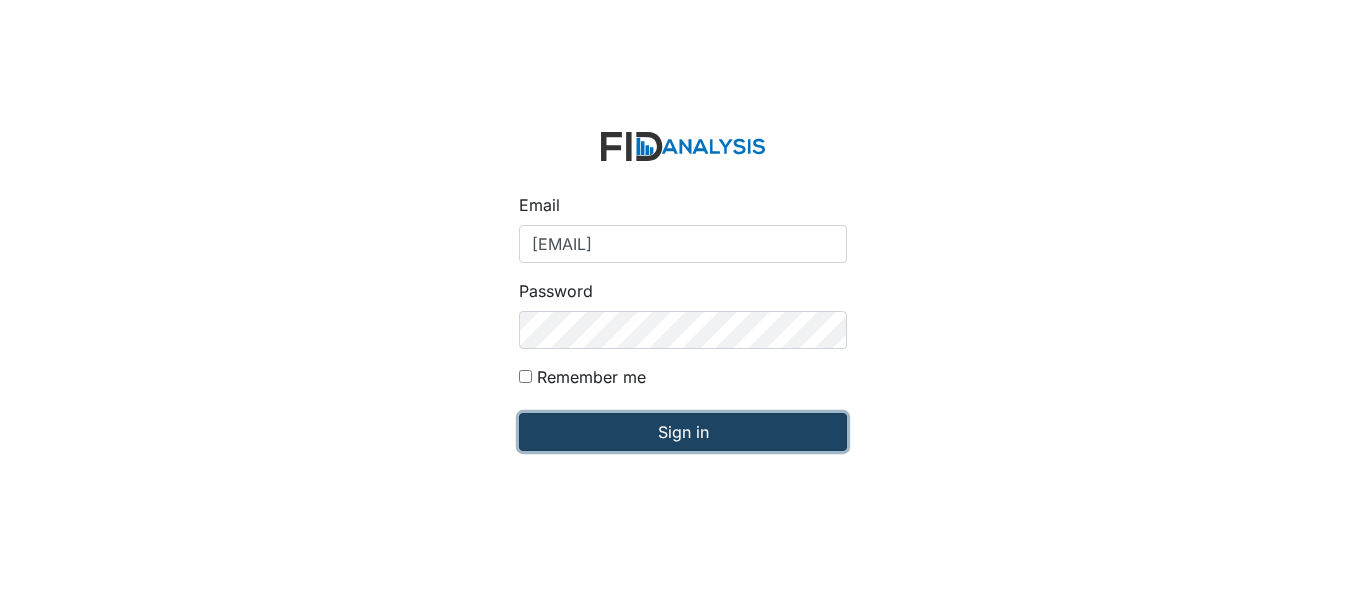 click on "Sign in" at bounding box center (683, 432) 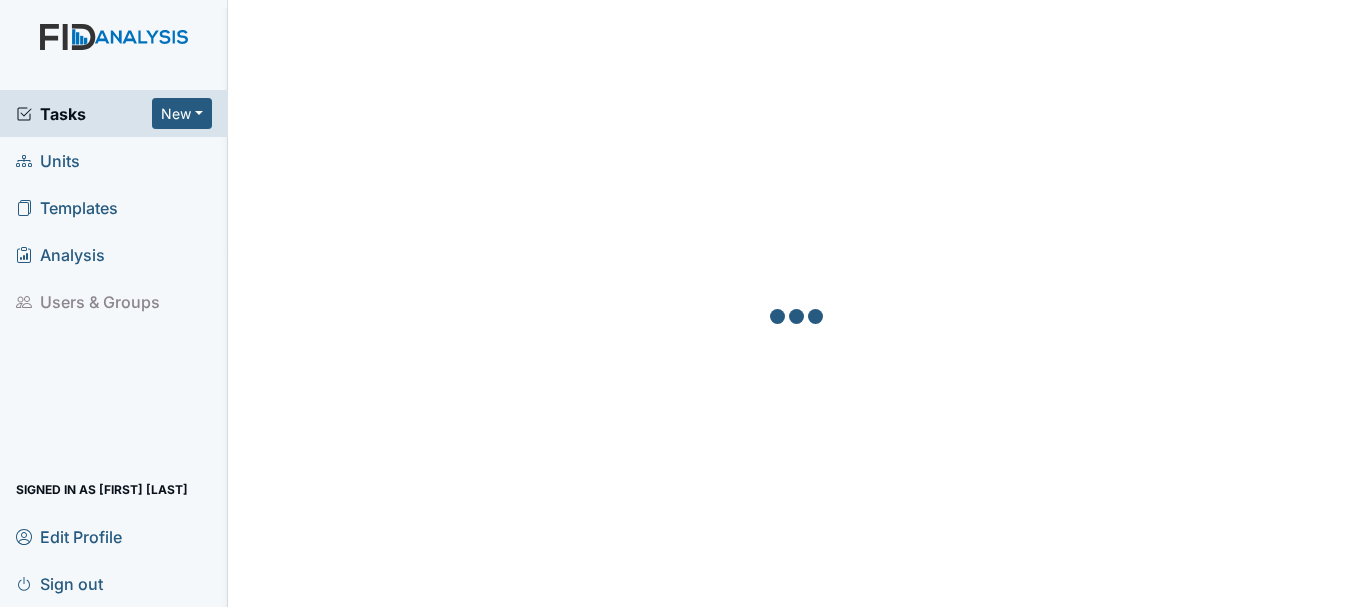 scroll, scrollTop: 0, scrollLeft: 0, axis: both 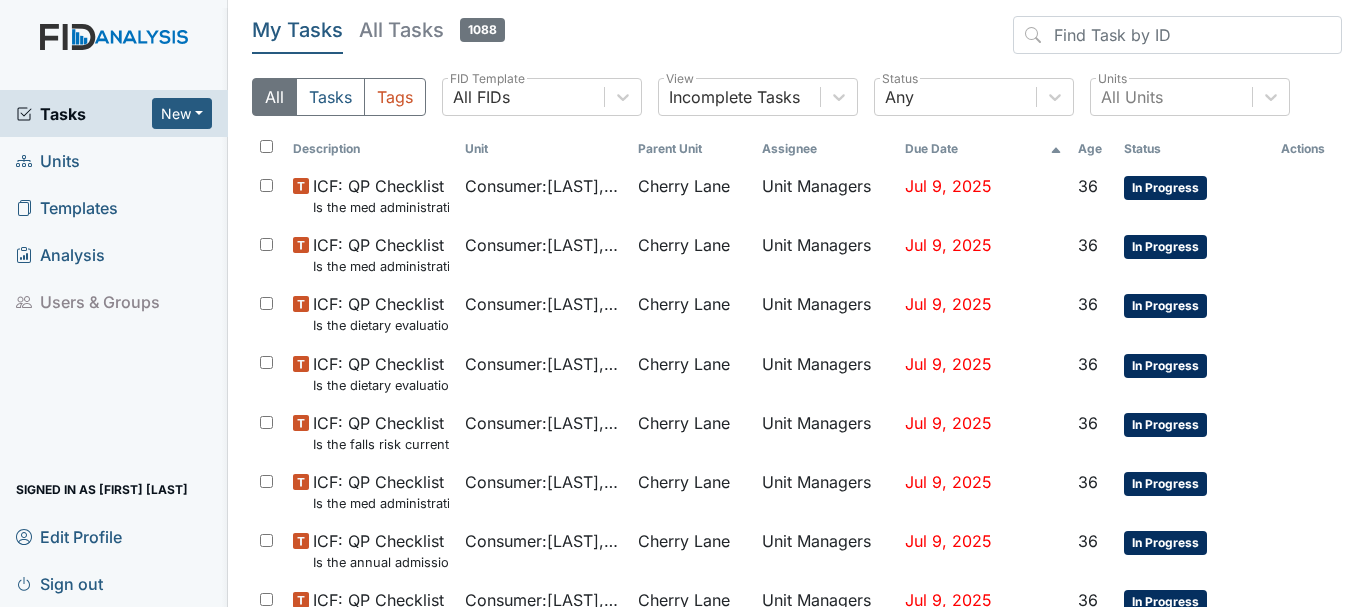 click on "Units" at bounding box center [114, 160] 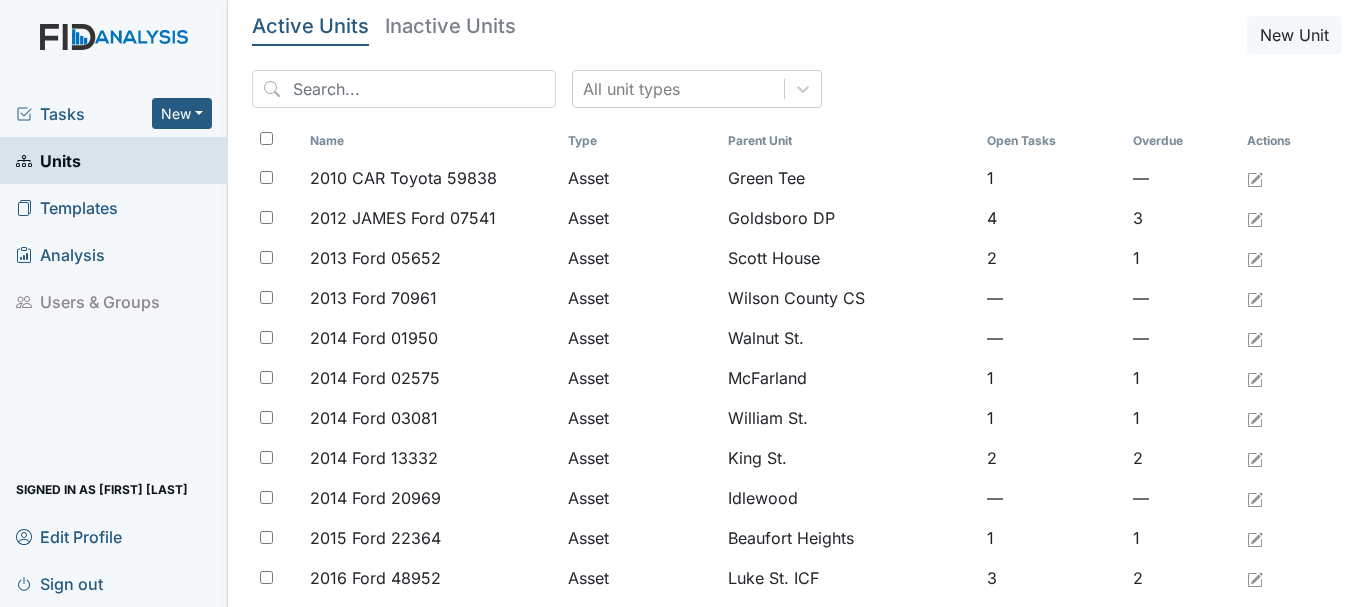 scroll, scrollTop: 0, scrollLeft: 0, axis: both 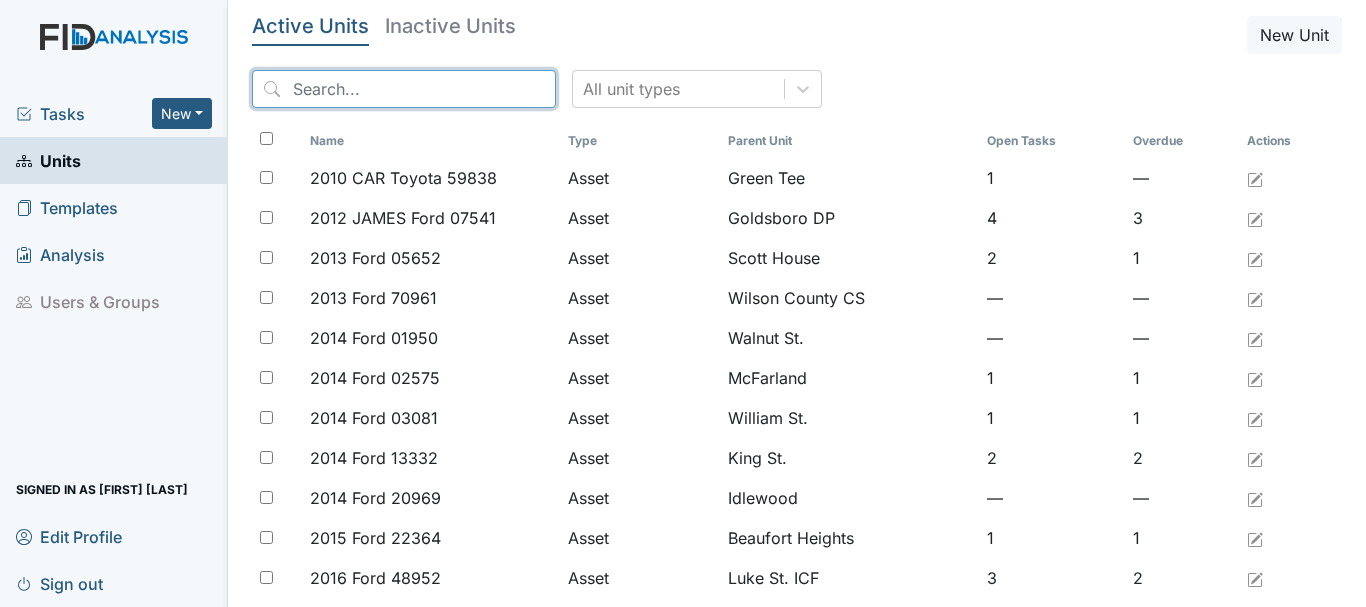 click at bounding box center (404, 89) 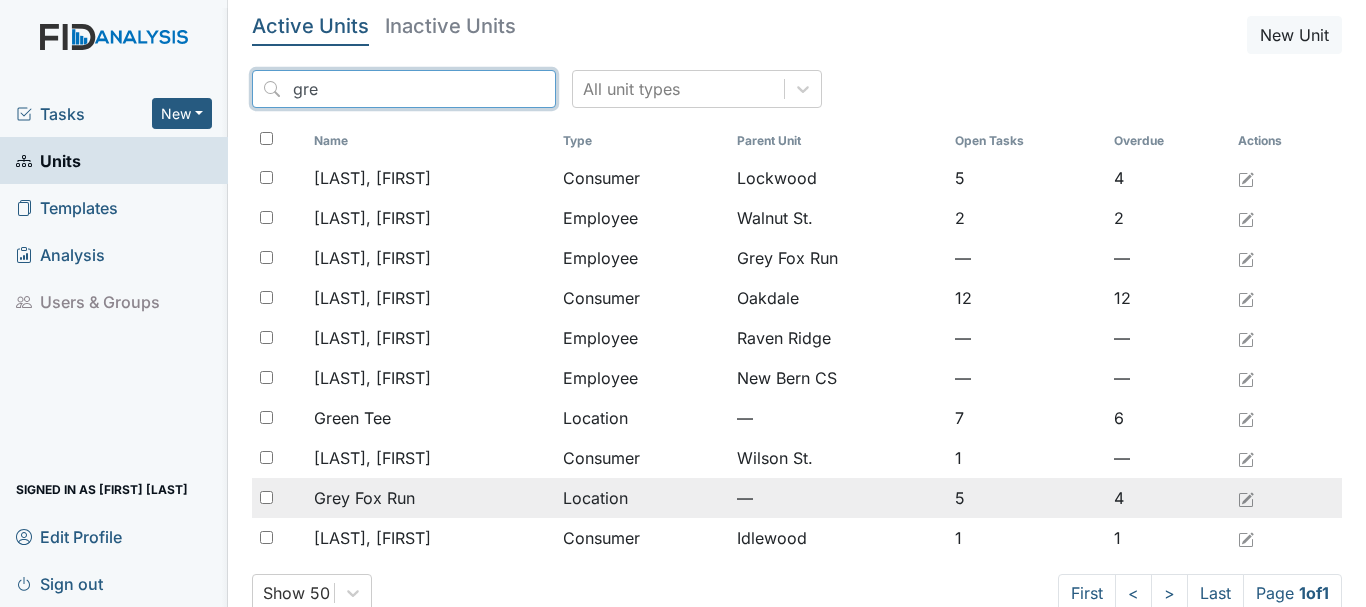 type on "gre" 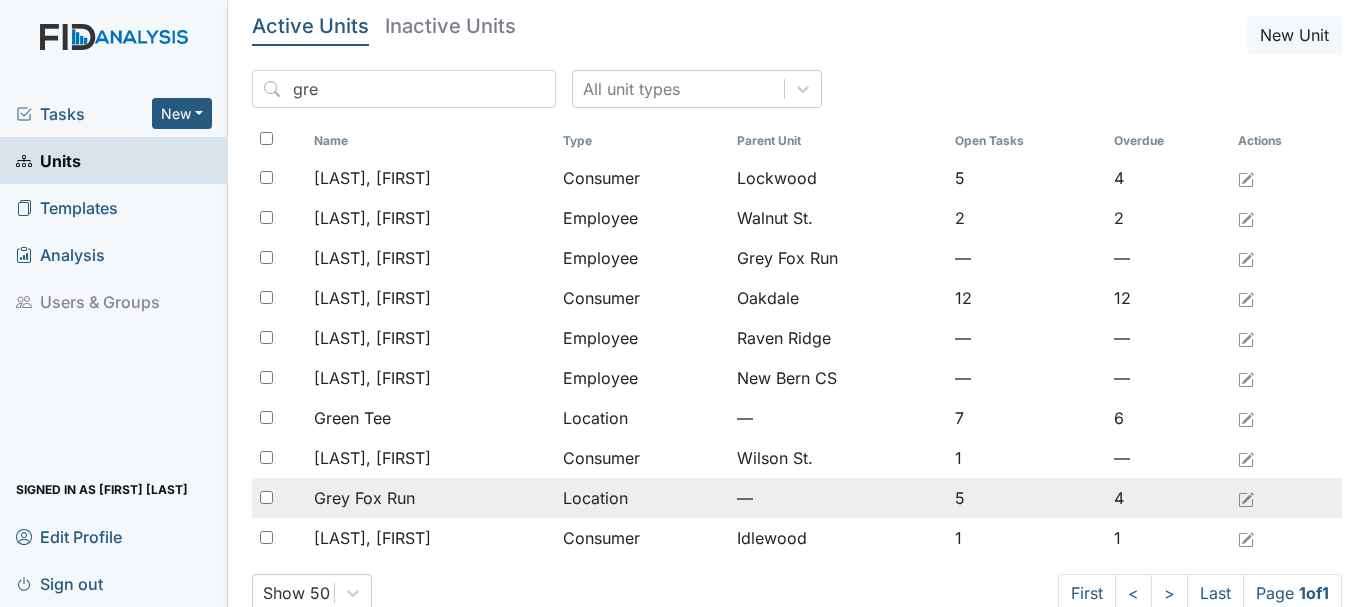 click on "Grey Fox Run" at bounding box center (364, 498) 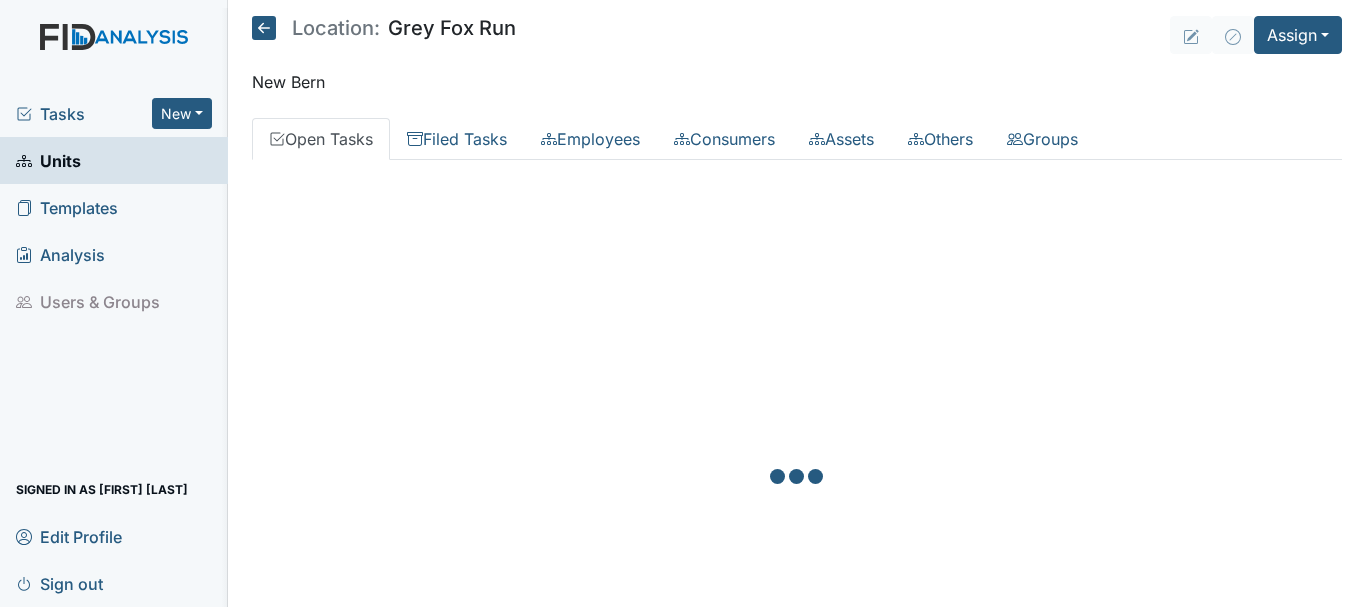 scroll, scrollTop: 0, scrollLeft: 0, axis: both 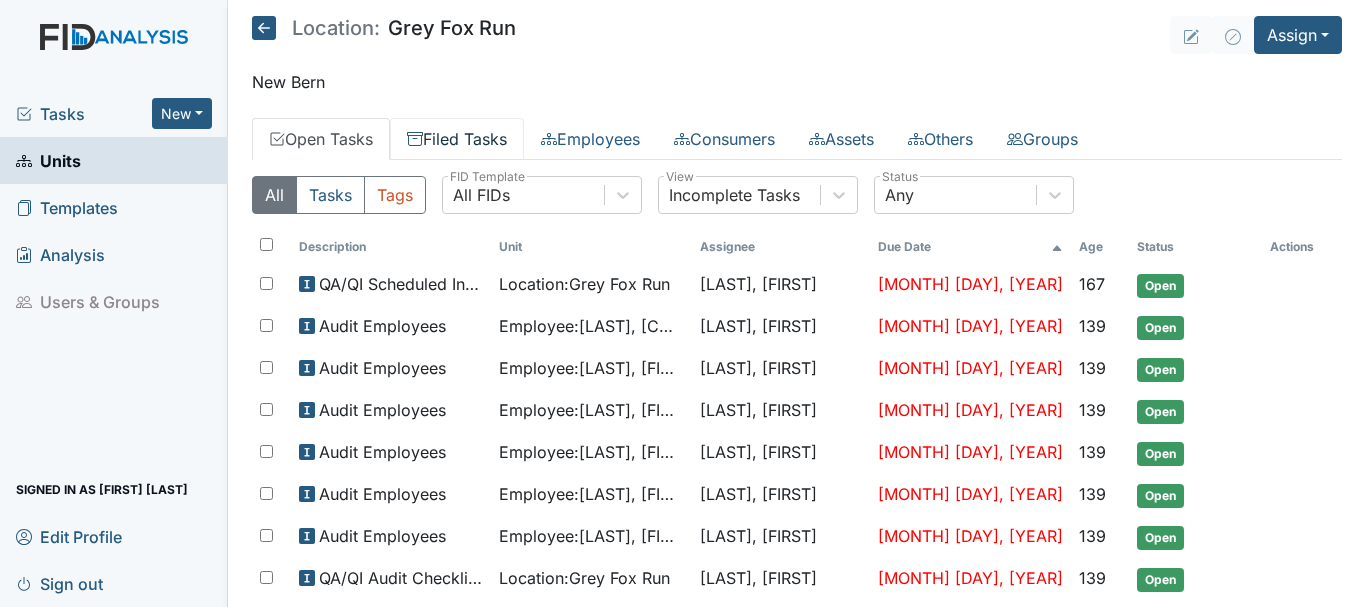 click on "Filed Tasks" at bounding box center [457, 139] 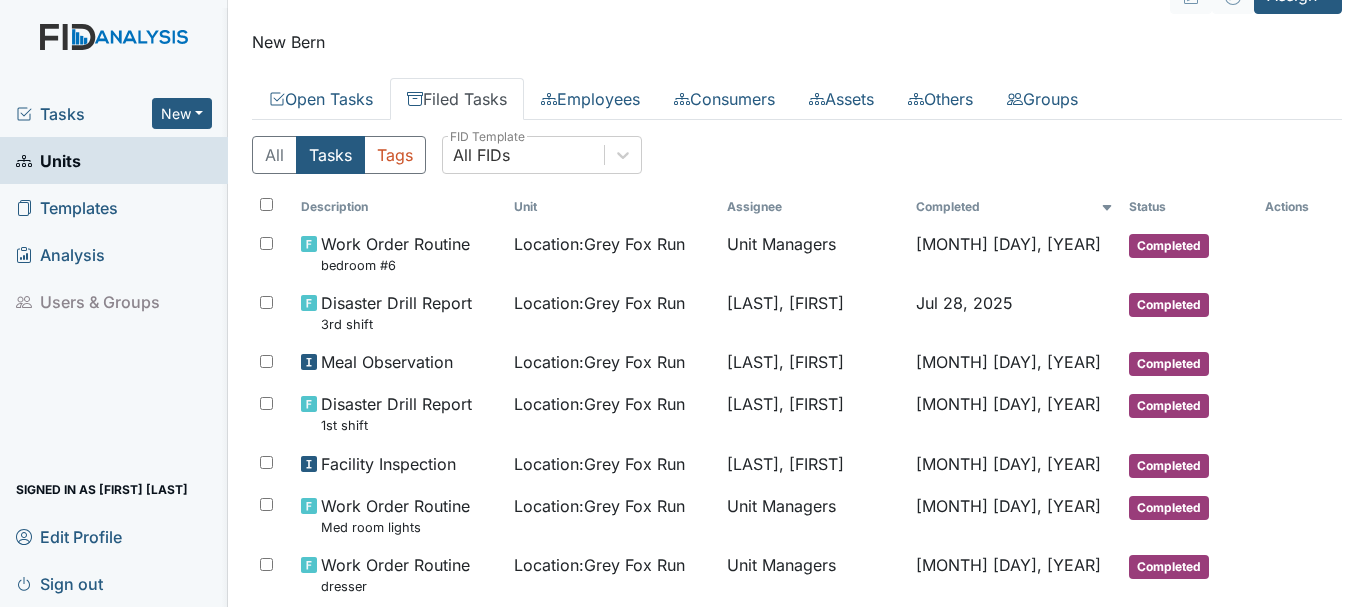 scroll, scrollTop: 80, scrollLeft: 0, axis: vertical 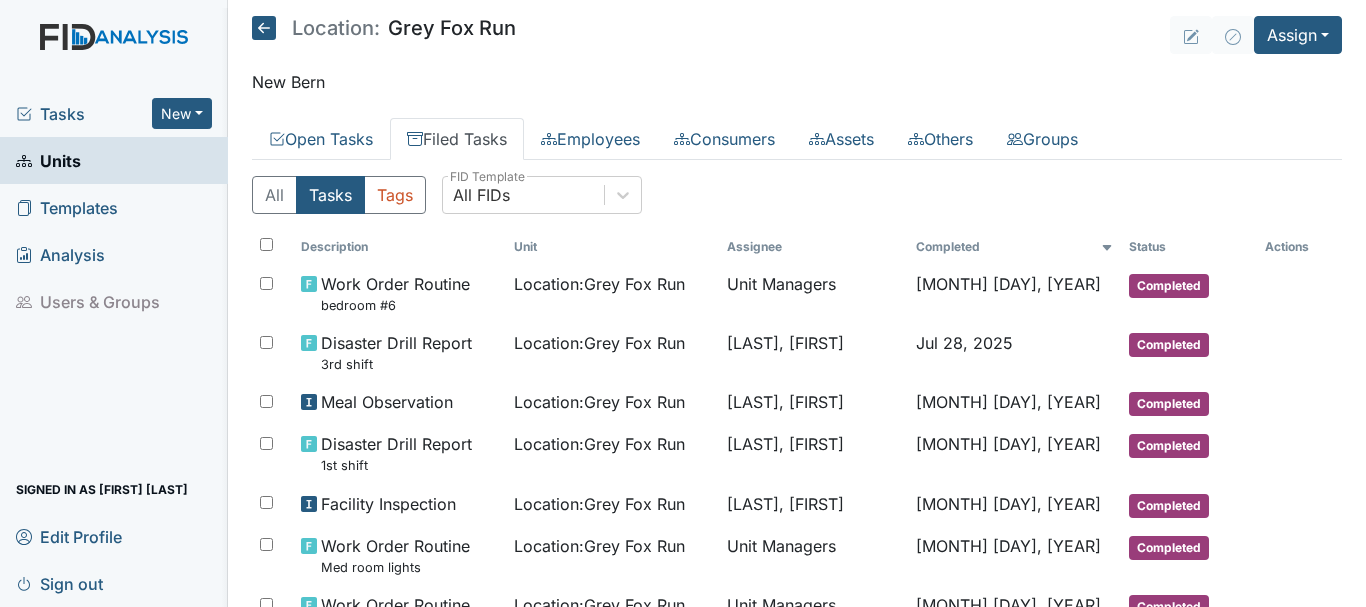 click on "Tasks" at bounding box center [84, 114] 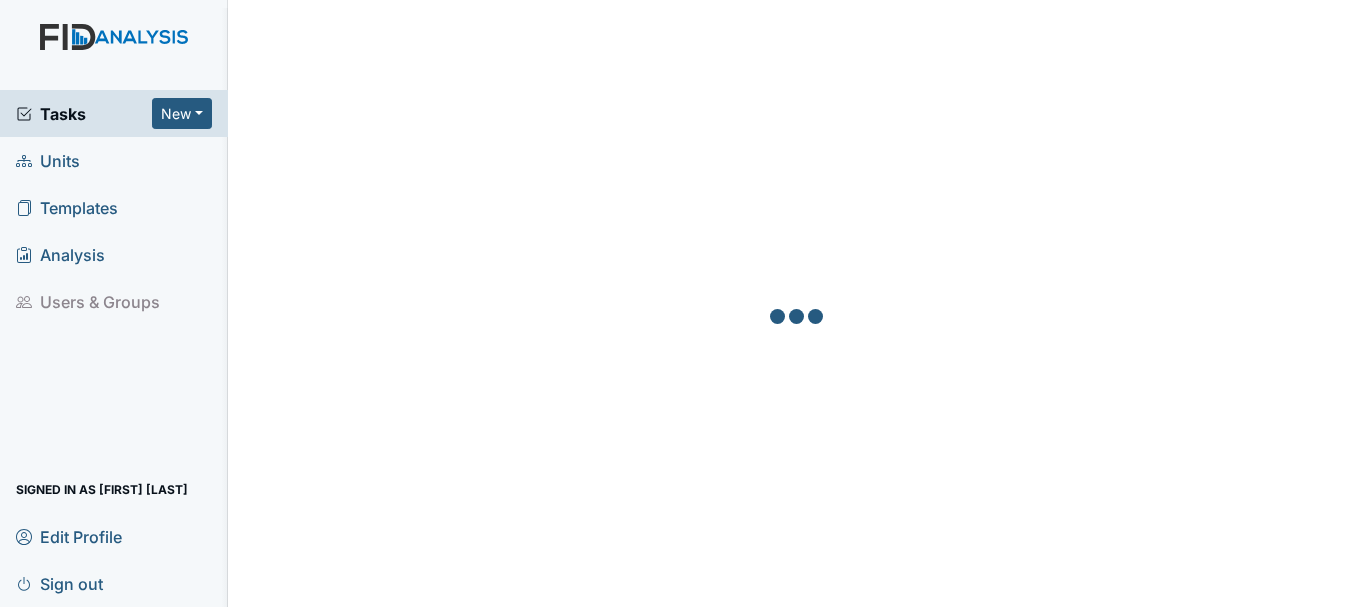 scroll, scrollTop: 0, scrollLeft: 0, axis: both 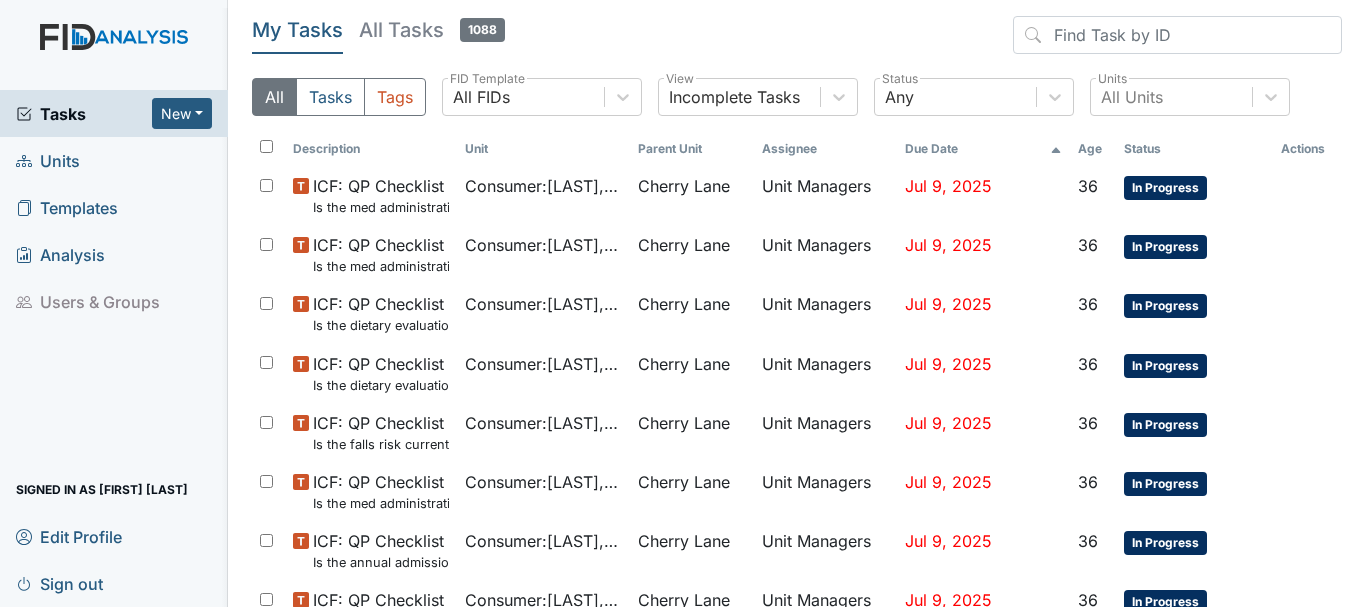 click on "Units" at bounding box center [48, 160] 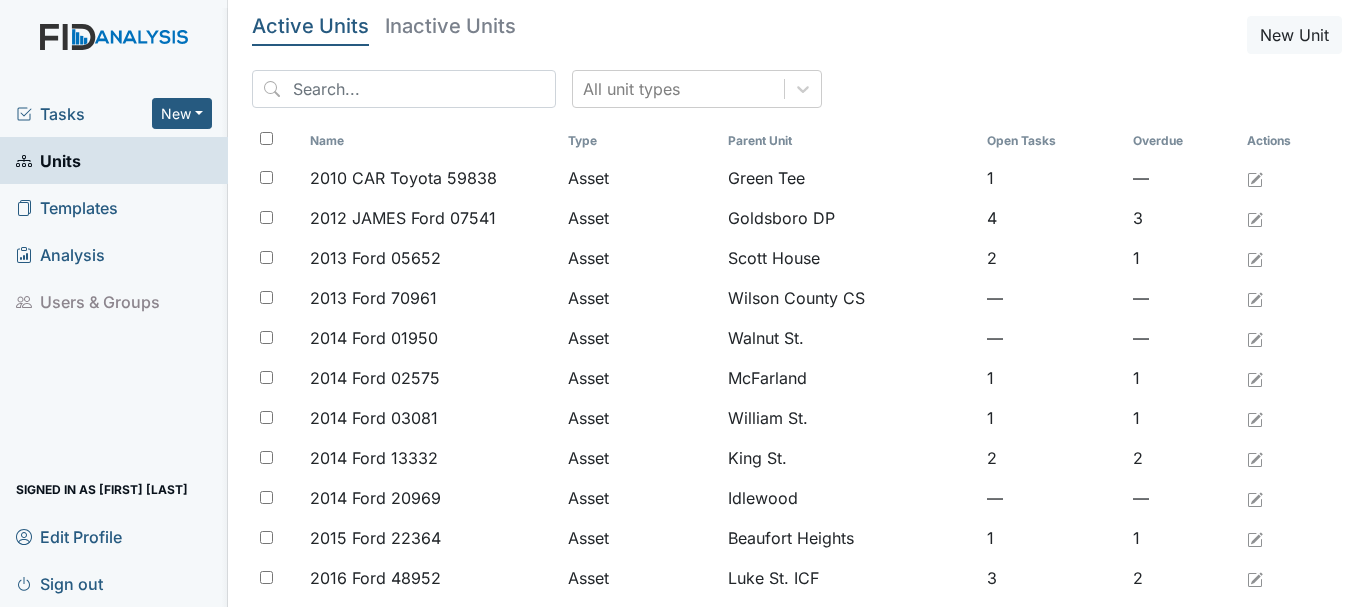 scroll, scrollTop: 0, scrollLeft: 0, axis: both 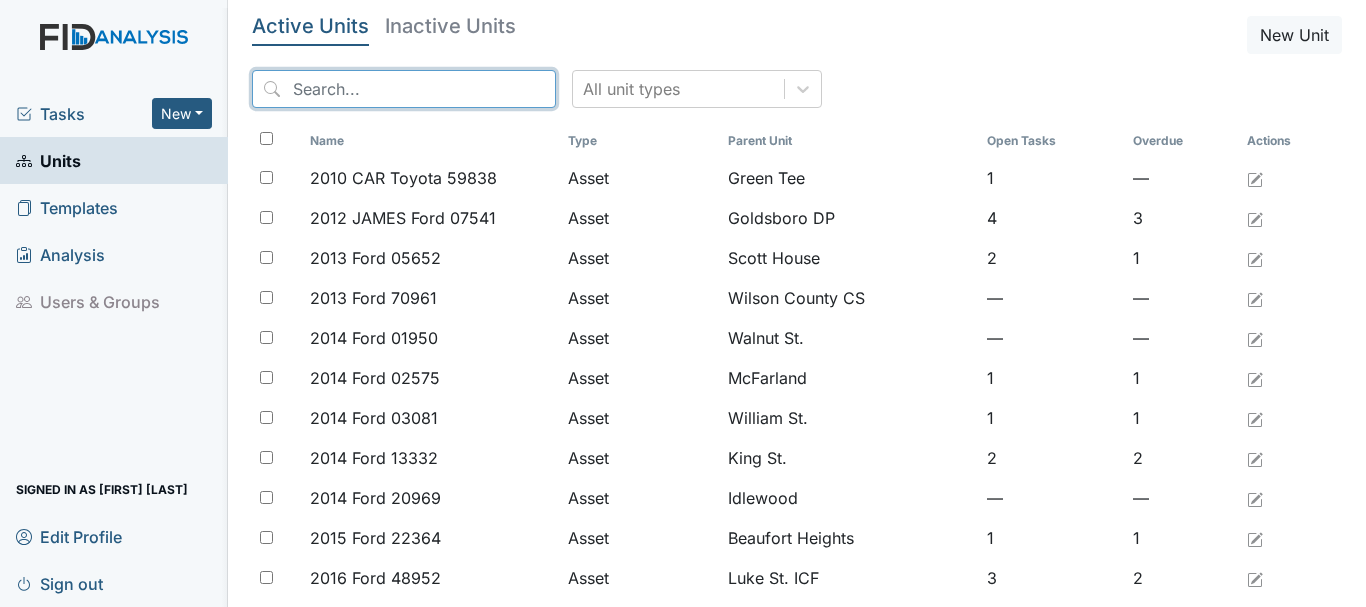 click at bounding box center (404, 89) 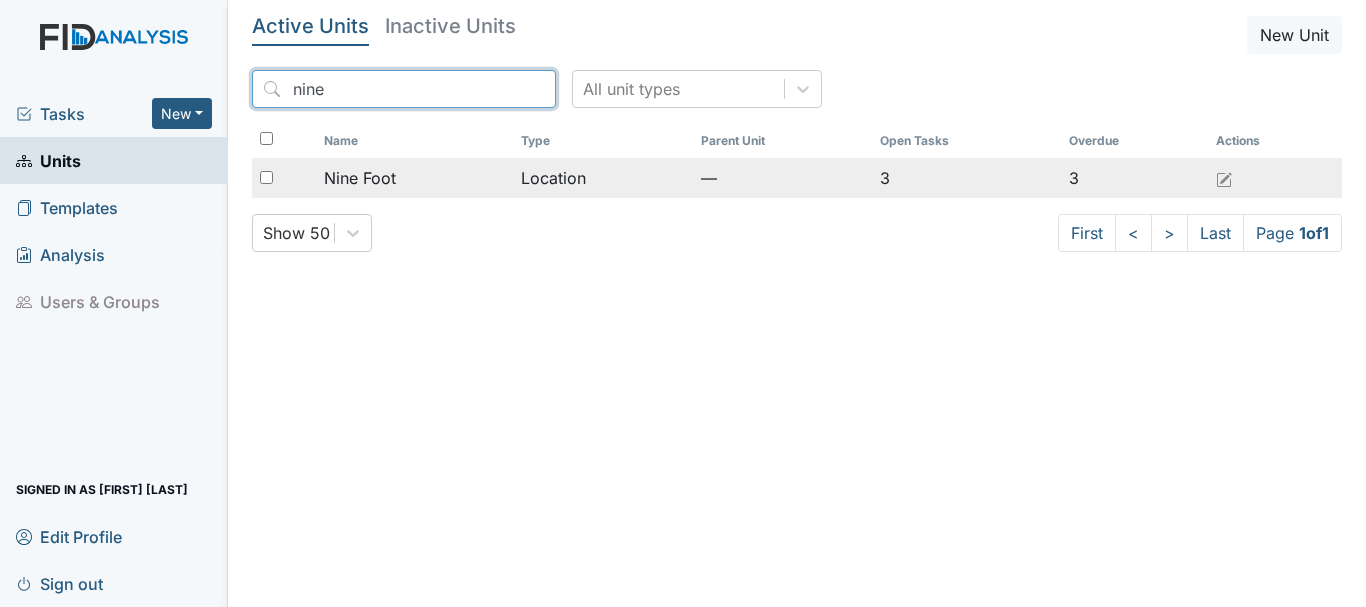 type on "nine" 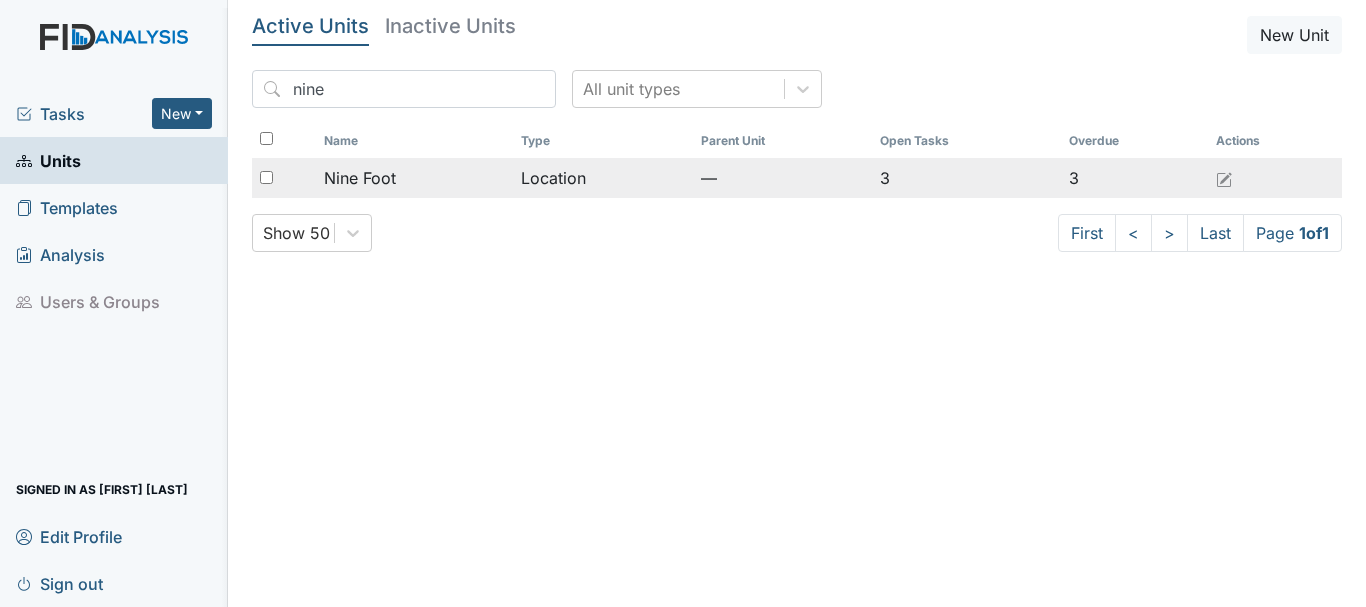 click on "Nine Foot" at bounding box center (414, 178) 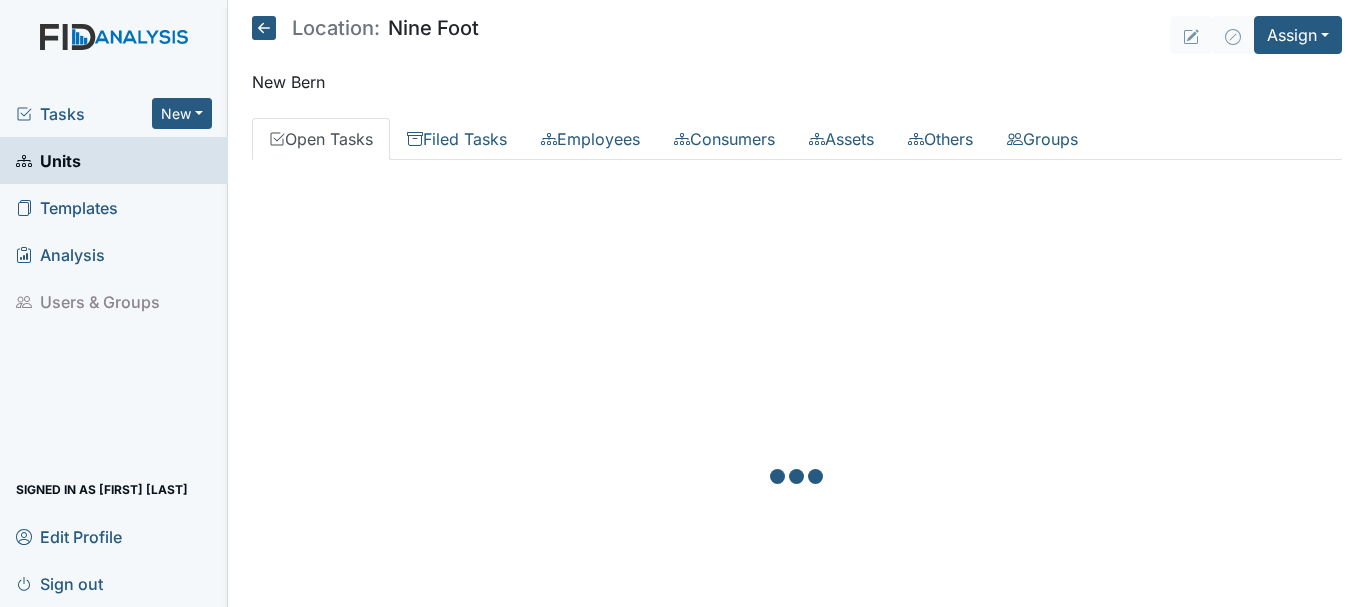 scroll, scrollTop: 0, scrollLeft: 0, axis: both 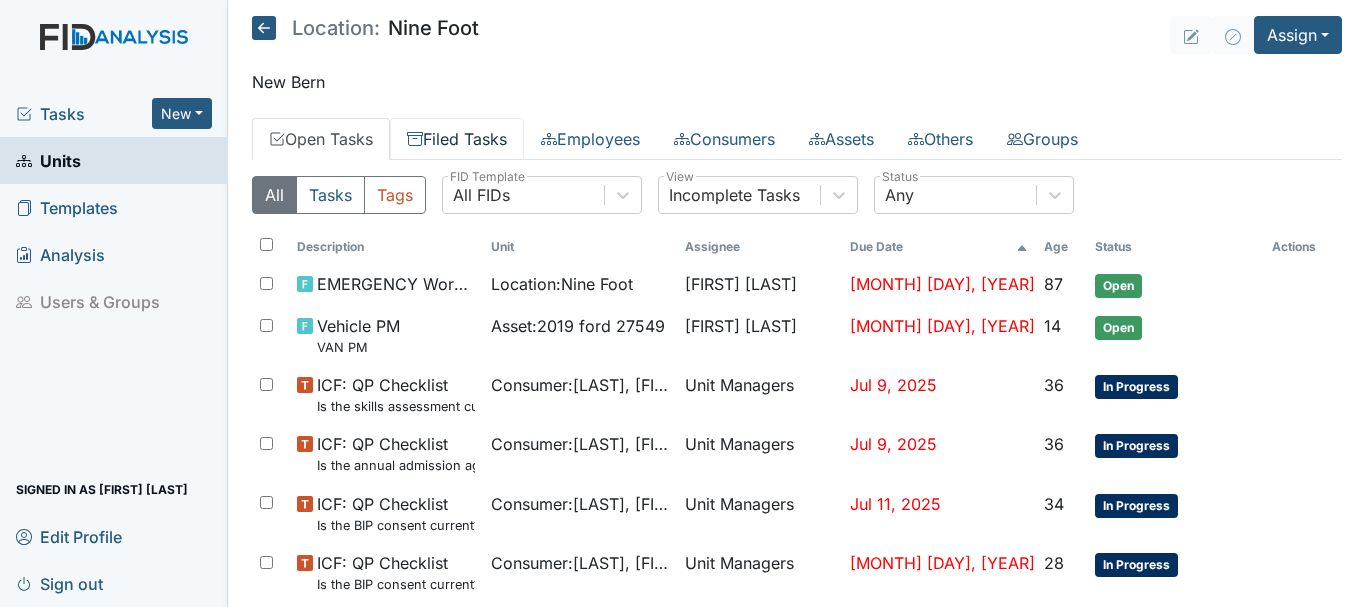 click on "Filed Tasks" at bounding box center [457, 139] 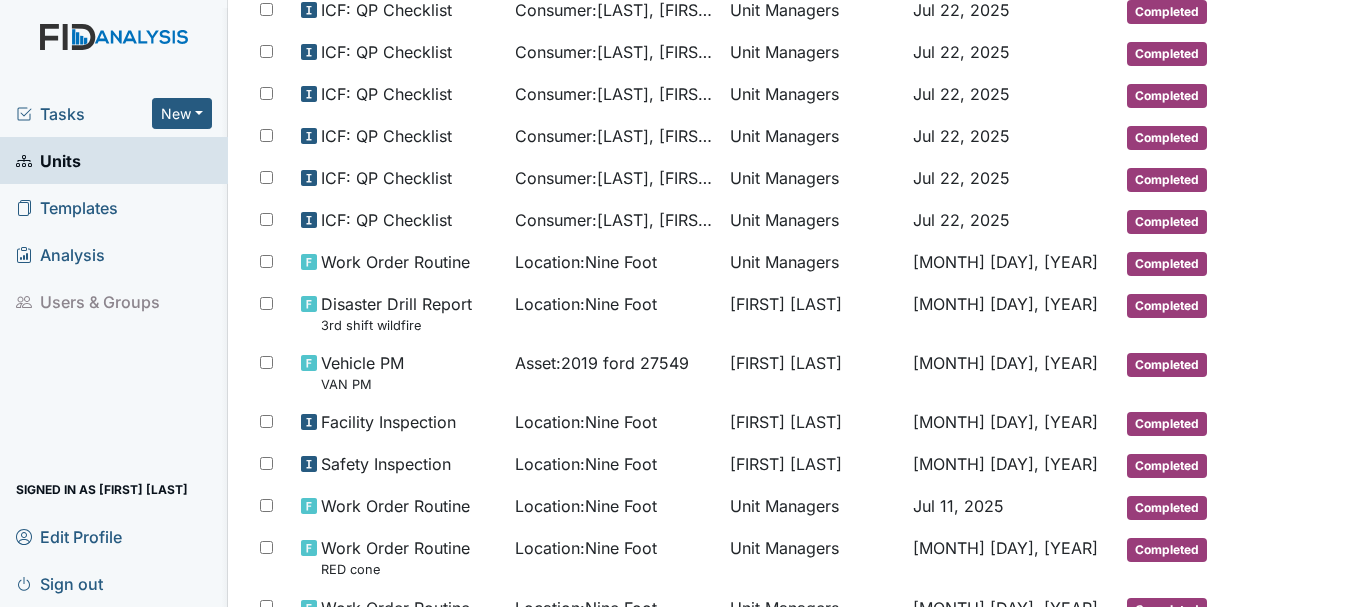 scroll, scrollTop: 873, scrollLeft: 0, axis: vertical 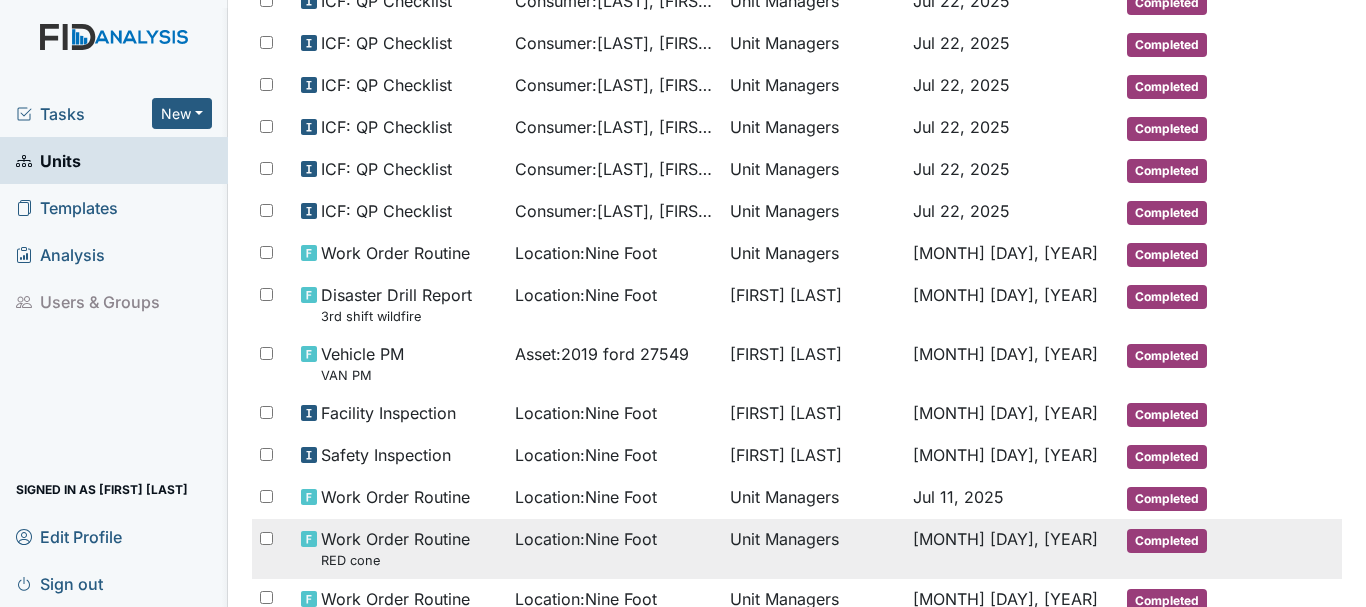 click on "Location :  Nine Foot" at bounding box center (586, 539) 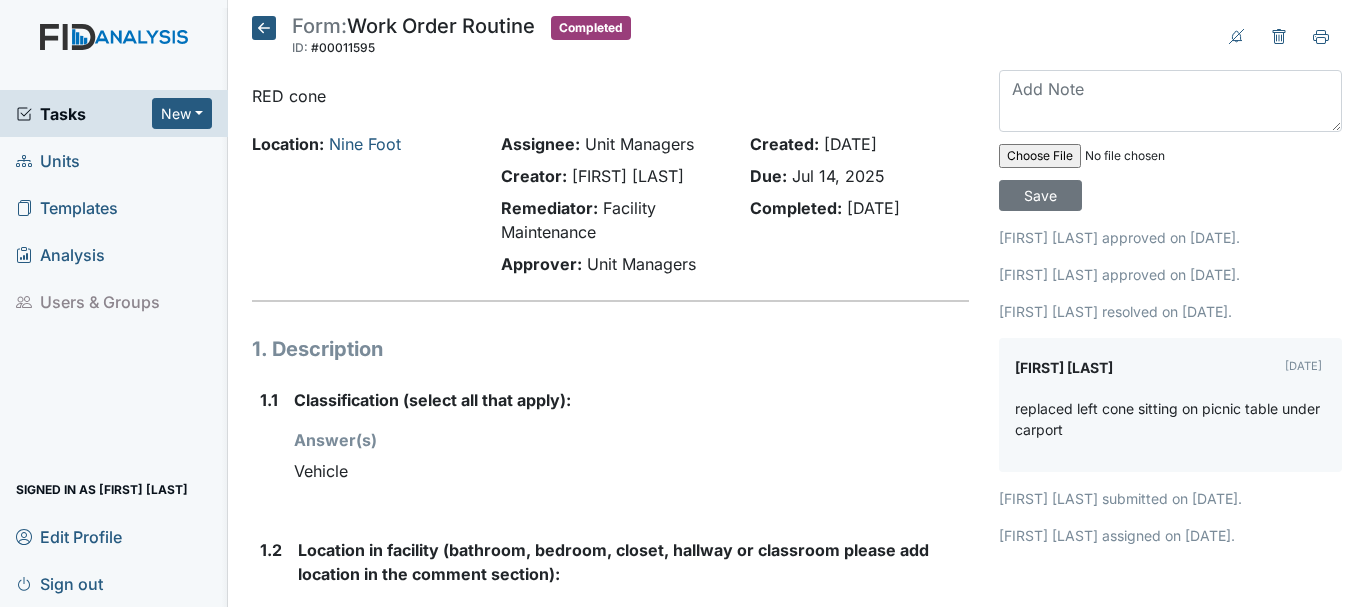 scroll, scrollTop: 0, scrollLeft: 0, axis: both 